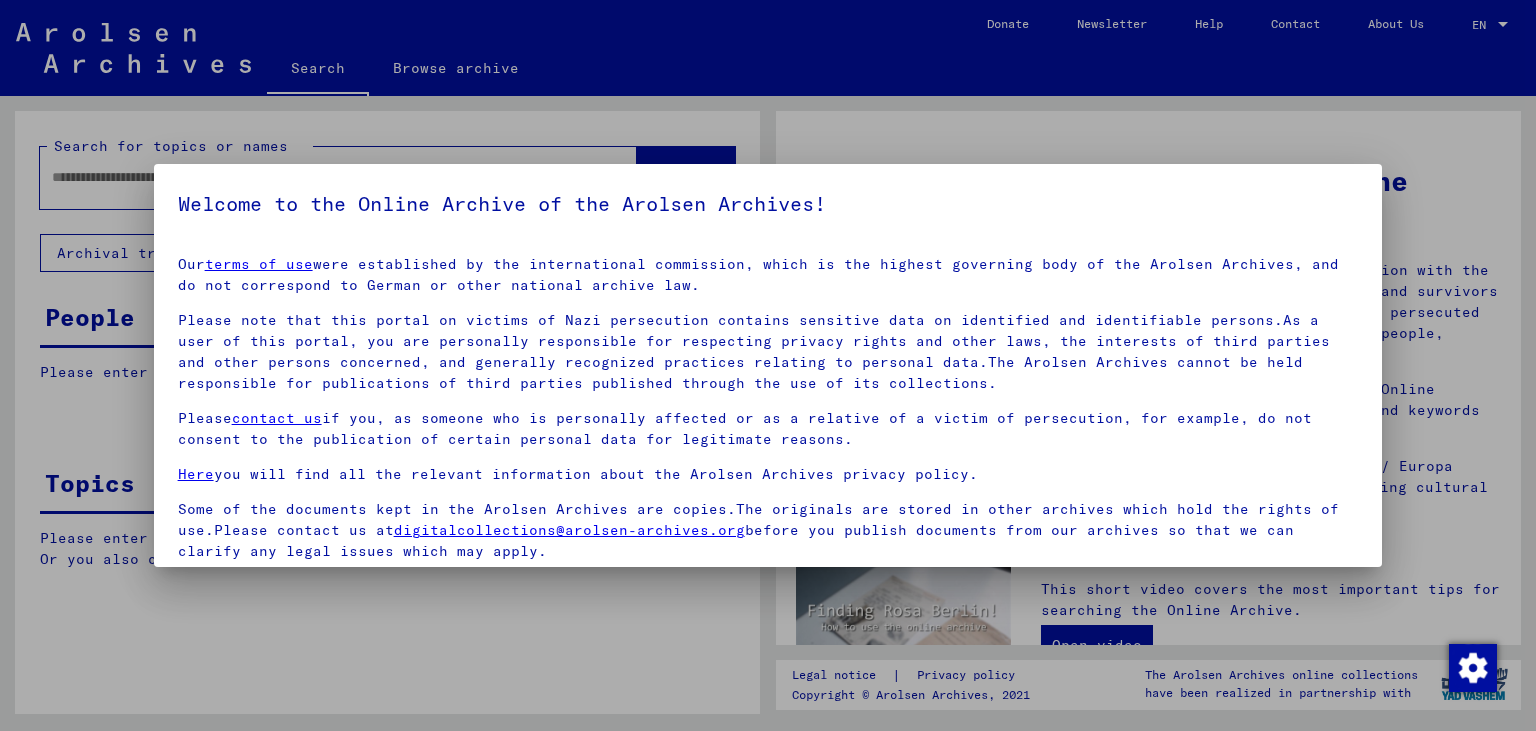 scroll, scrollTop: 0, scrollLeft: 0, axis: both 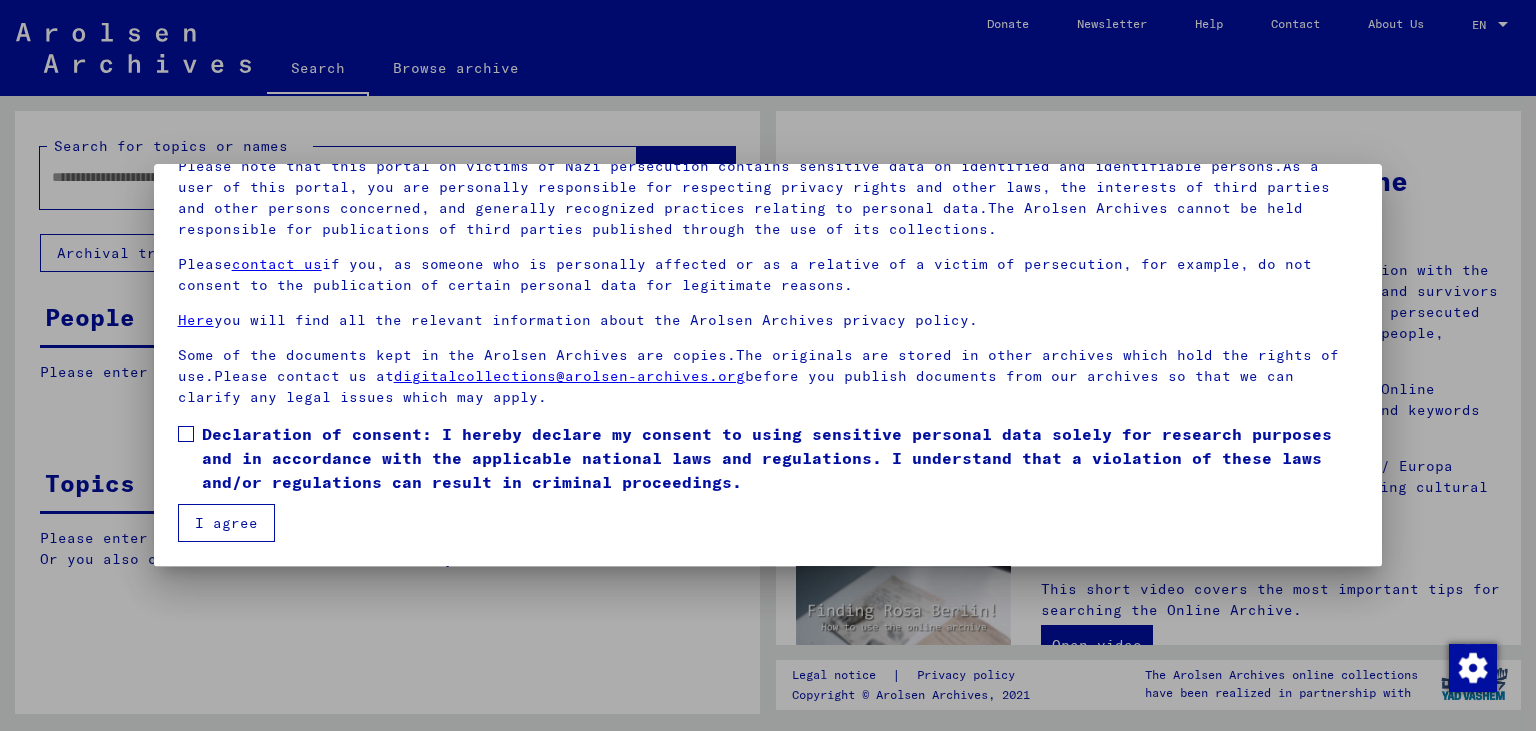click at bounding box center [186, 434] 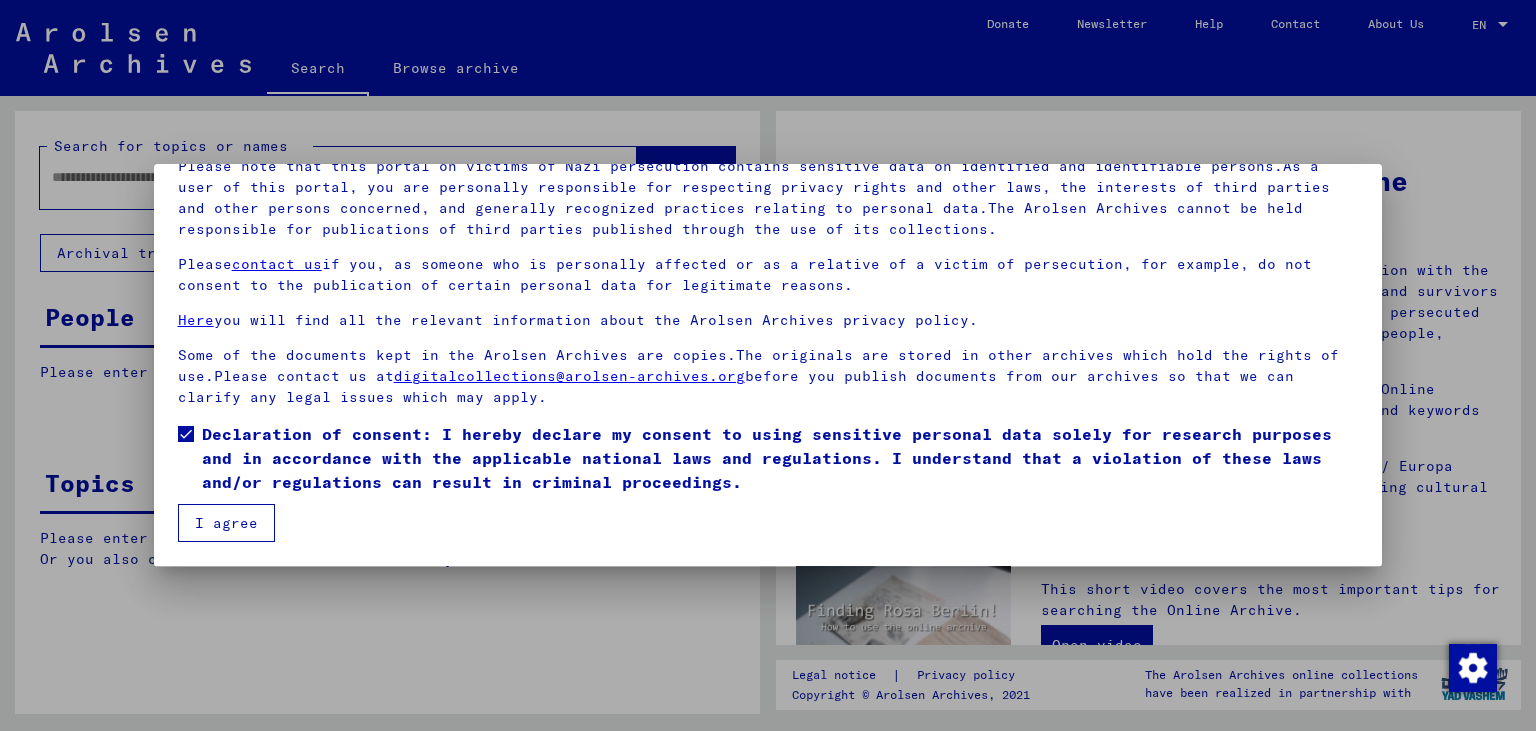 click on "I agree" at bounding box center (226, 523) 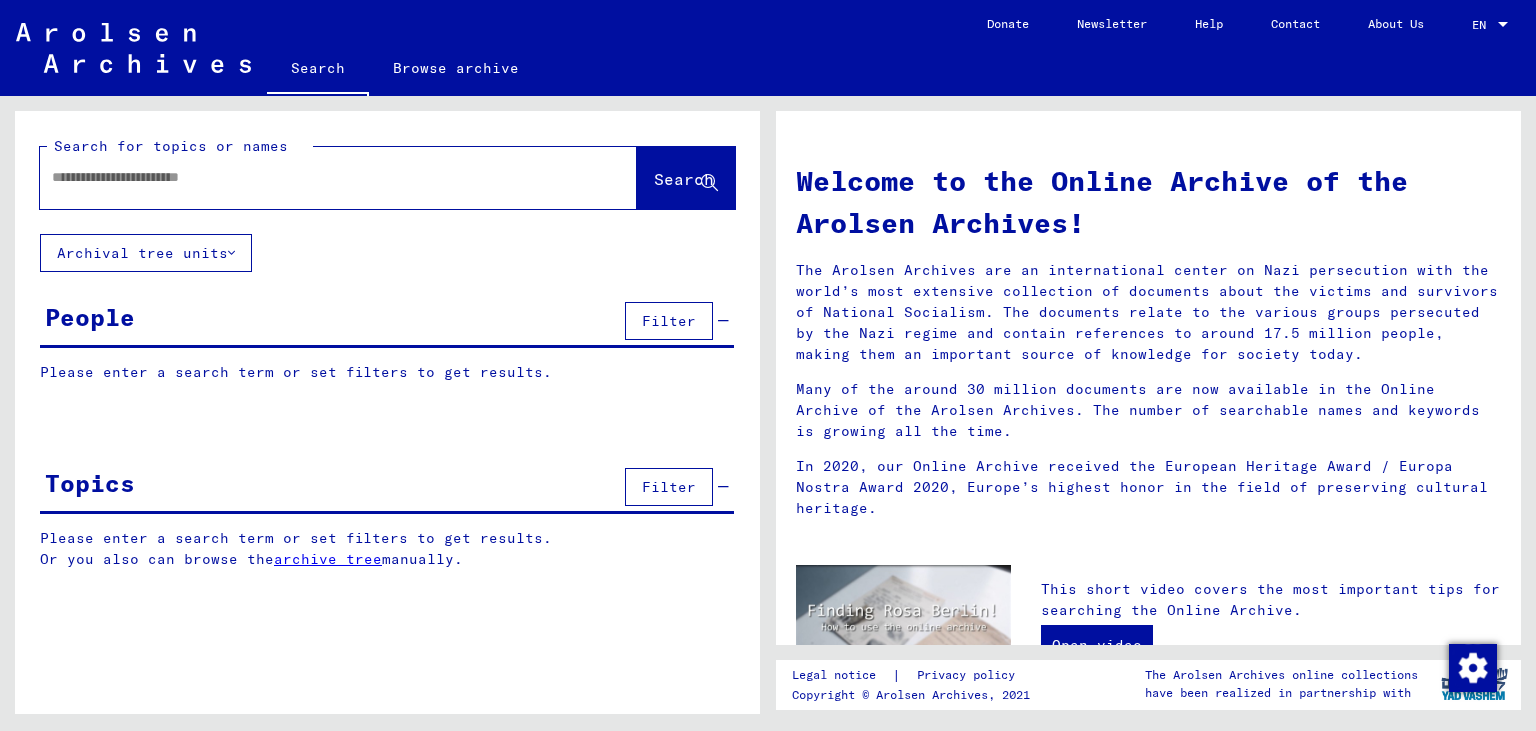 click 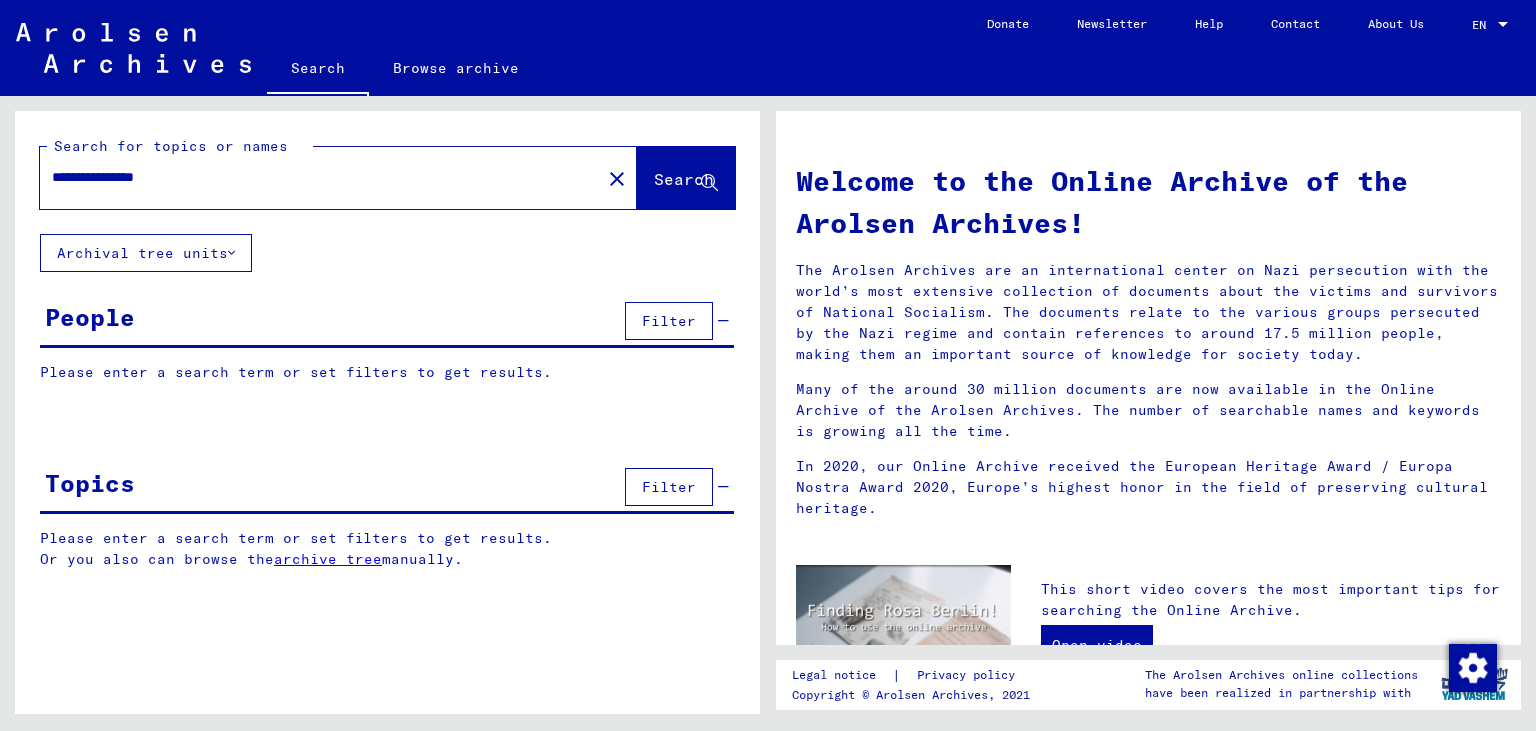 type on "**********" 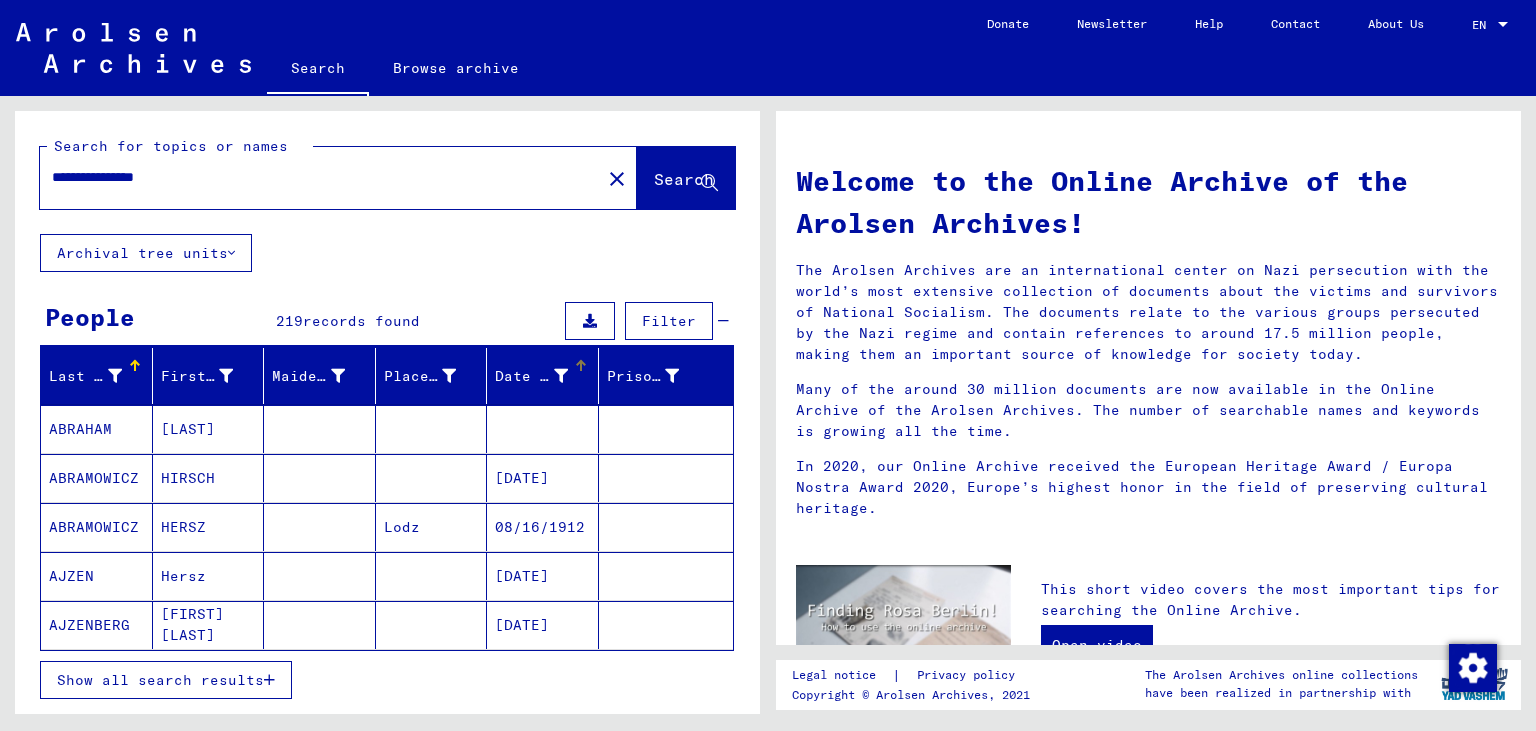 click on "Date of Birth" at bounding box center (531, 376) 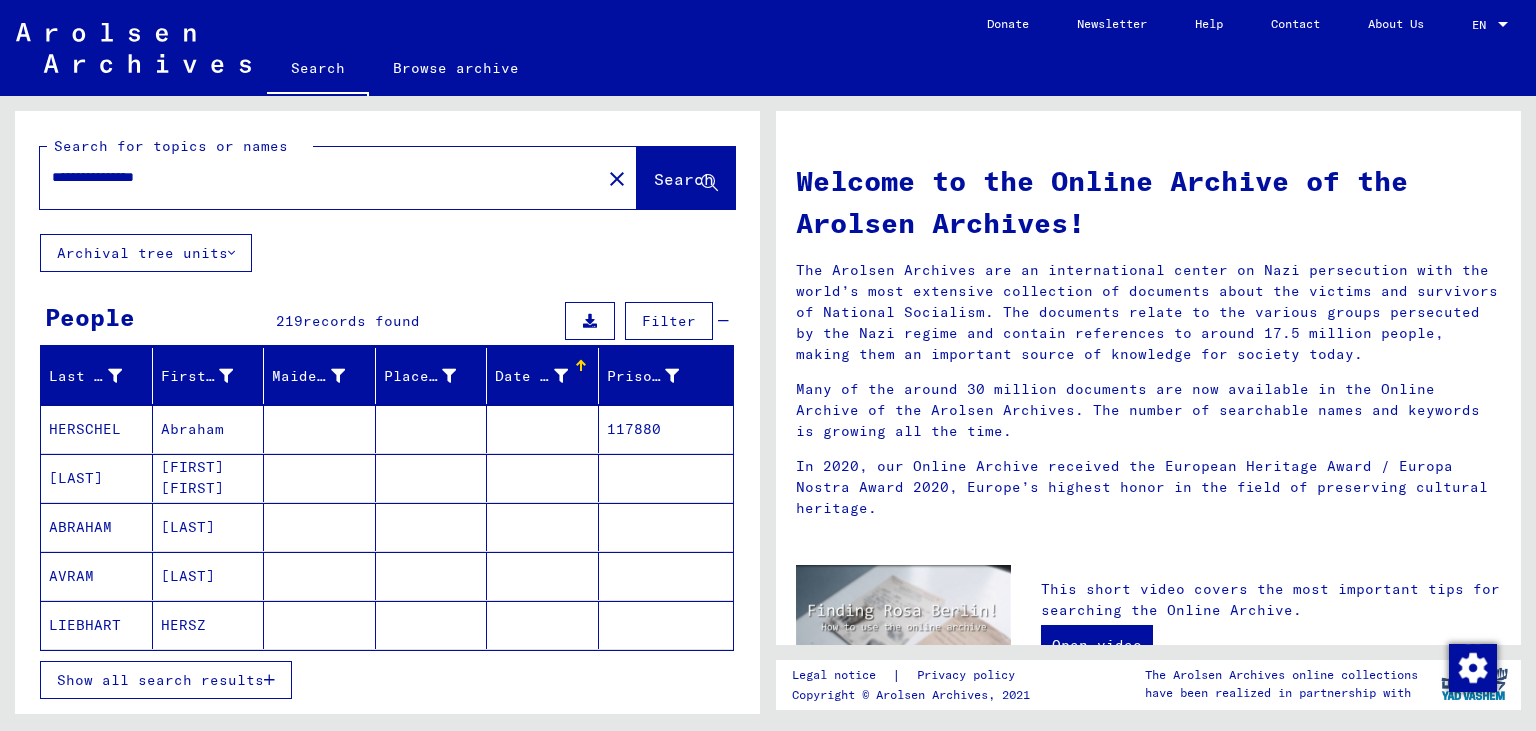 click on "Date of Birth" at bounding box center (531, 376) 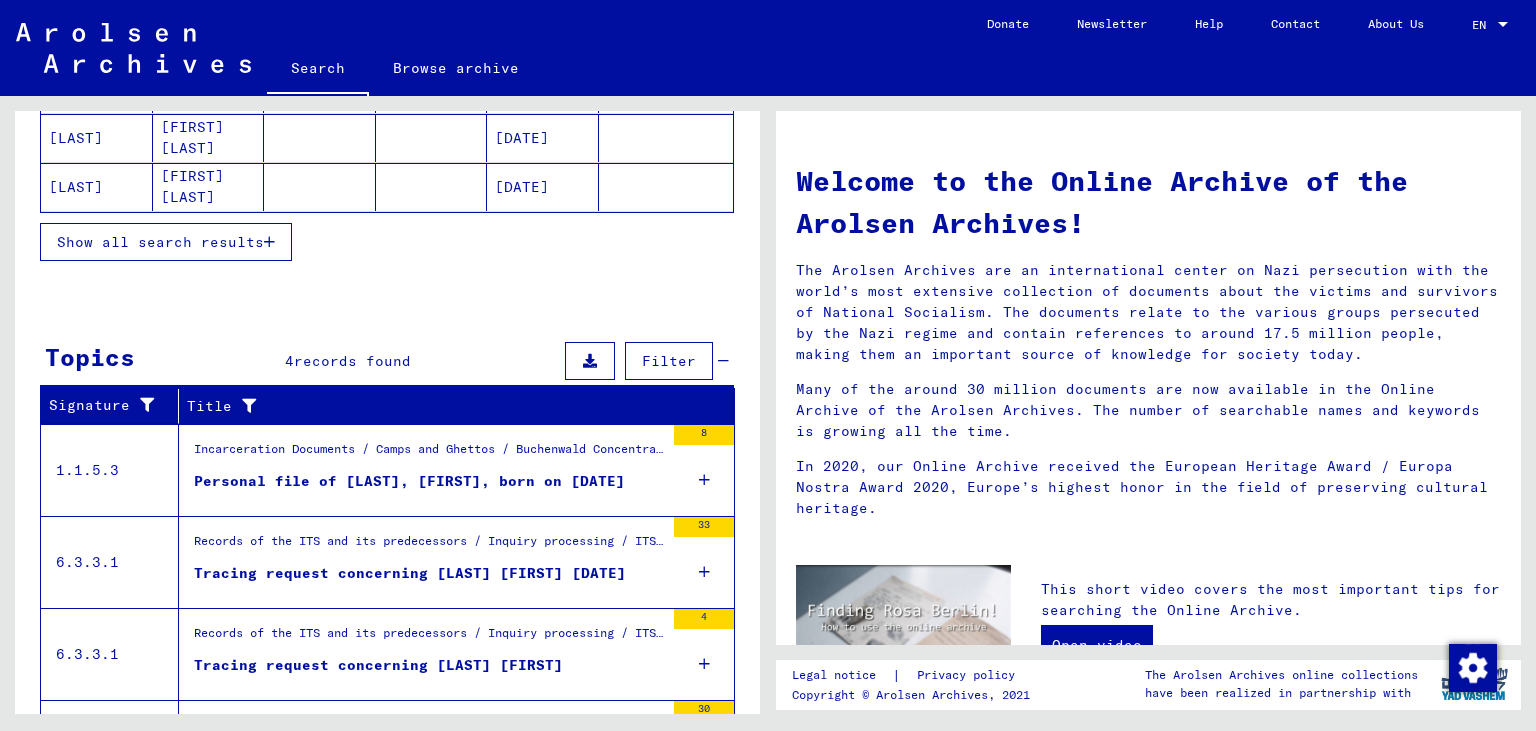 scroll, scrollTop: 429, scrollLeft: 0, axis: vertical 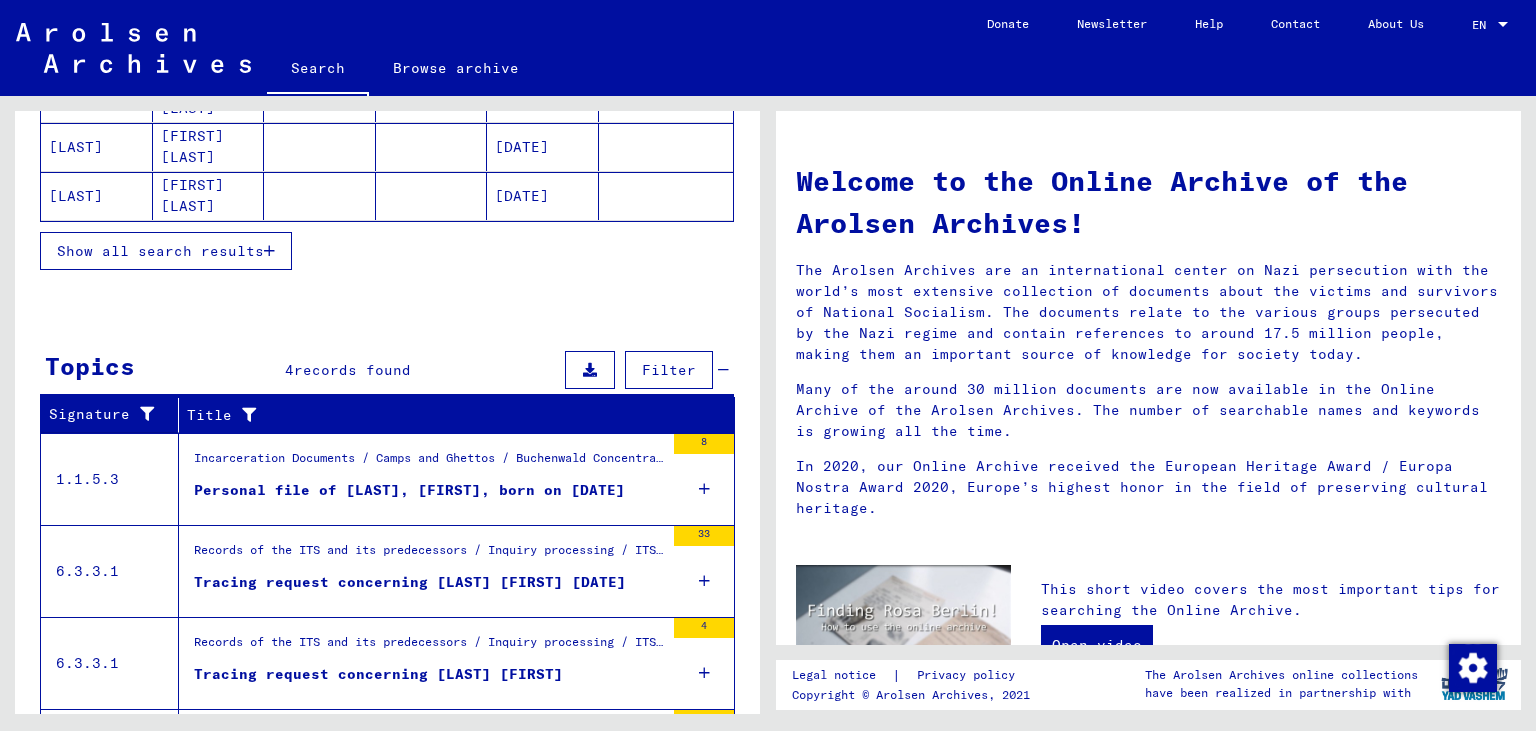 click on "Show all search results" at bounding box center (160, 251) 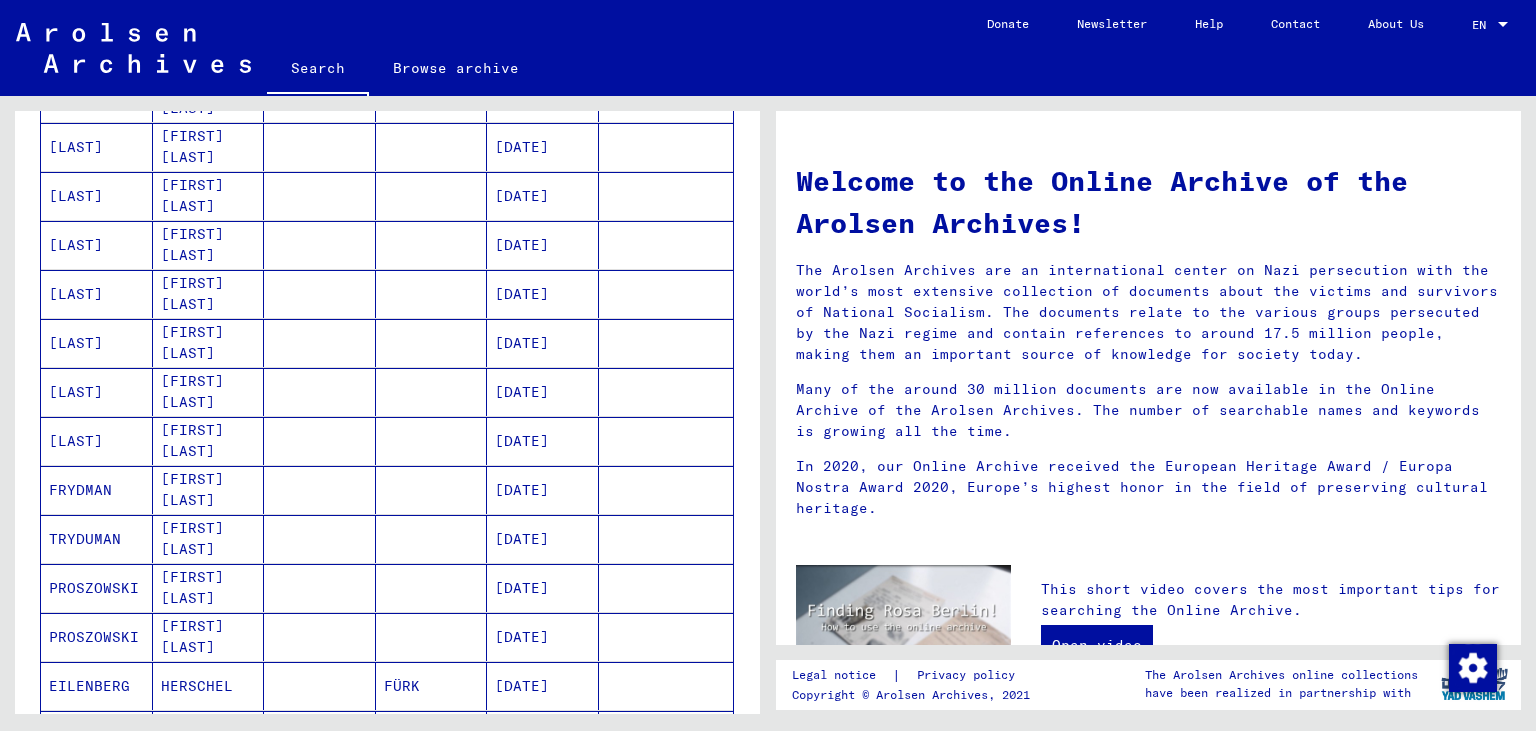 drag, startPoint x: 761, startPoint y: 317, endPoint x: 758, endPoint y: 382, distance: 65.06919 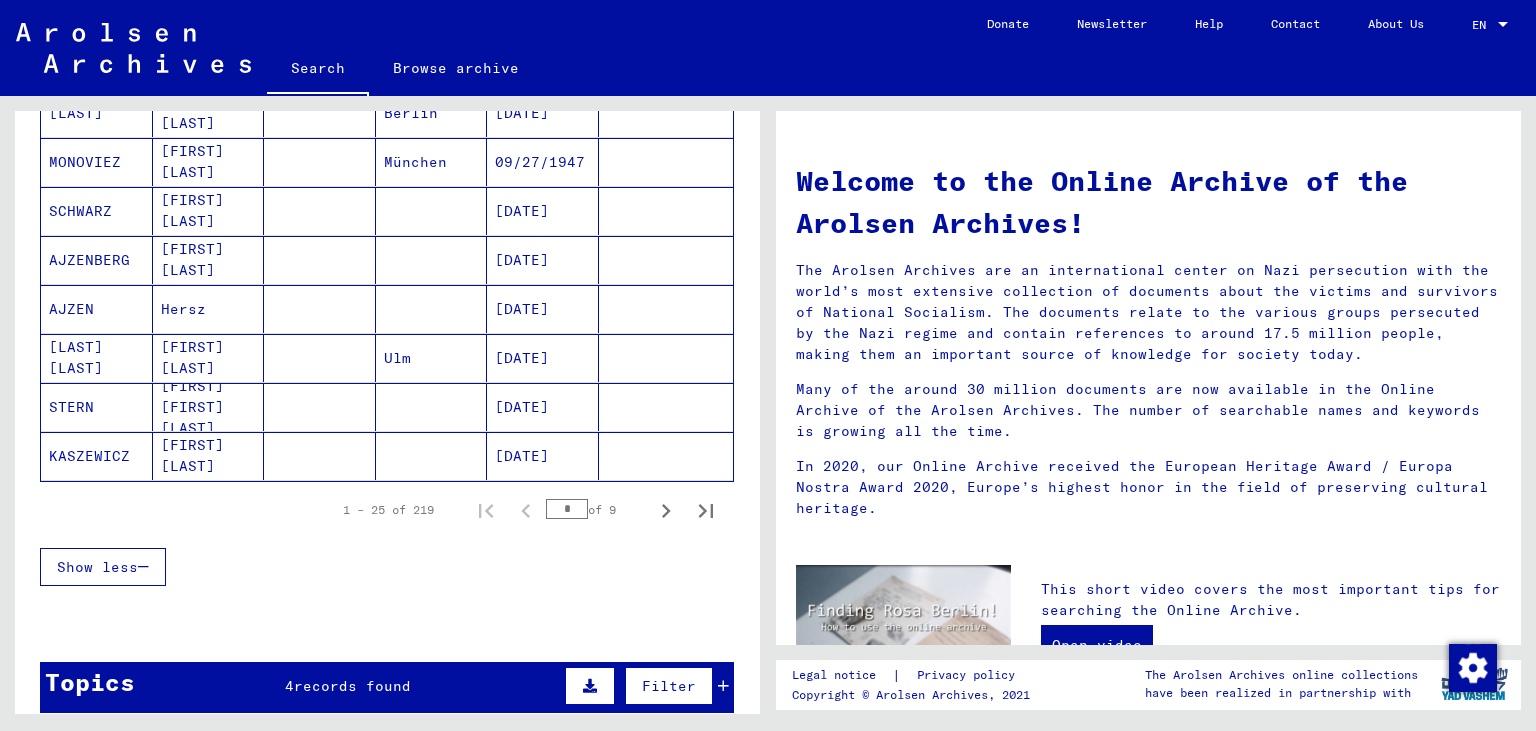 scroll, scrollTop: 1158, scrollLeft: 0, axis: vertical 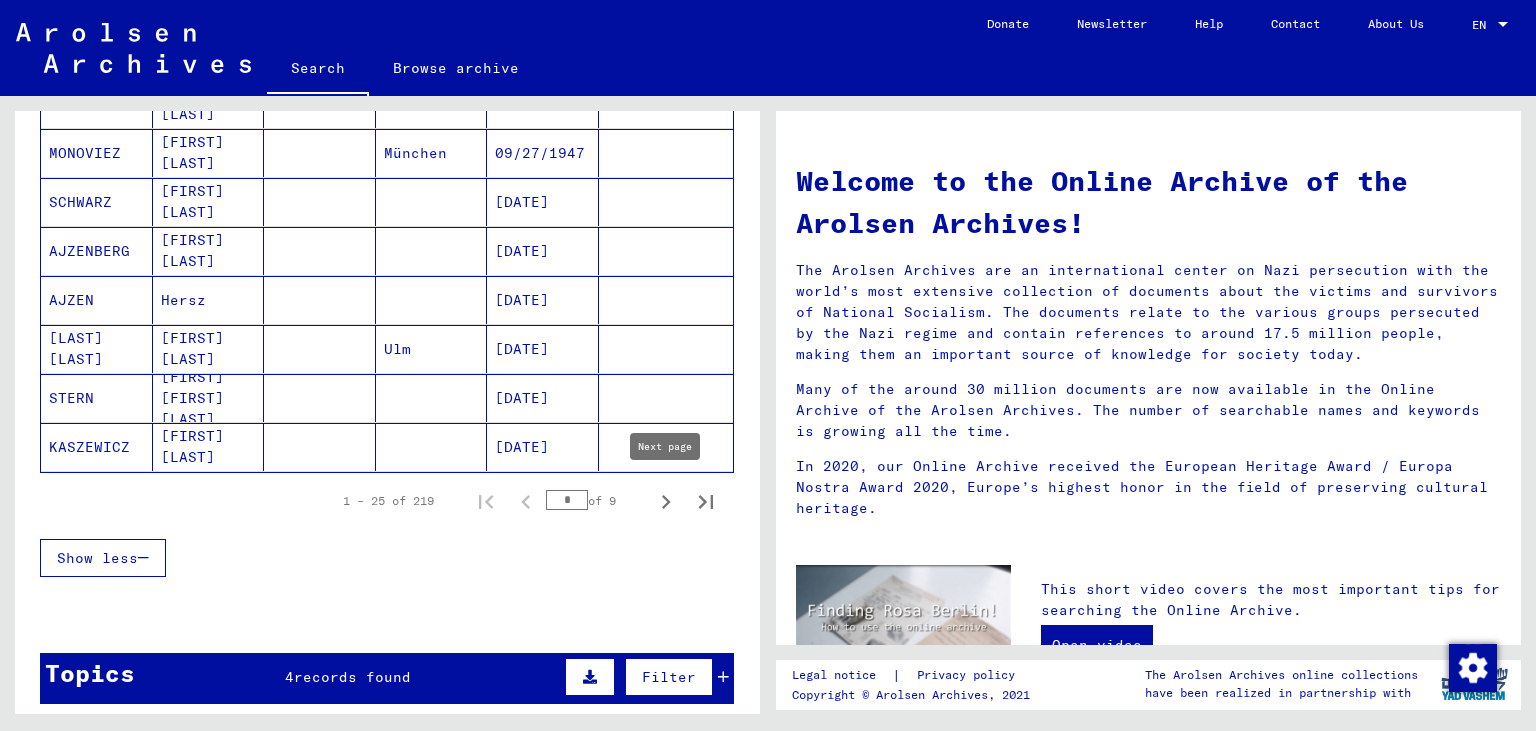 click 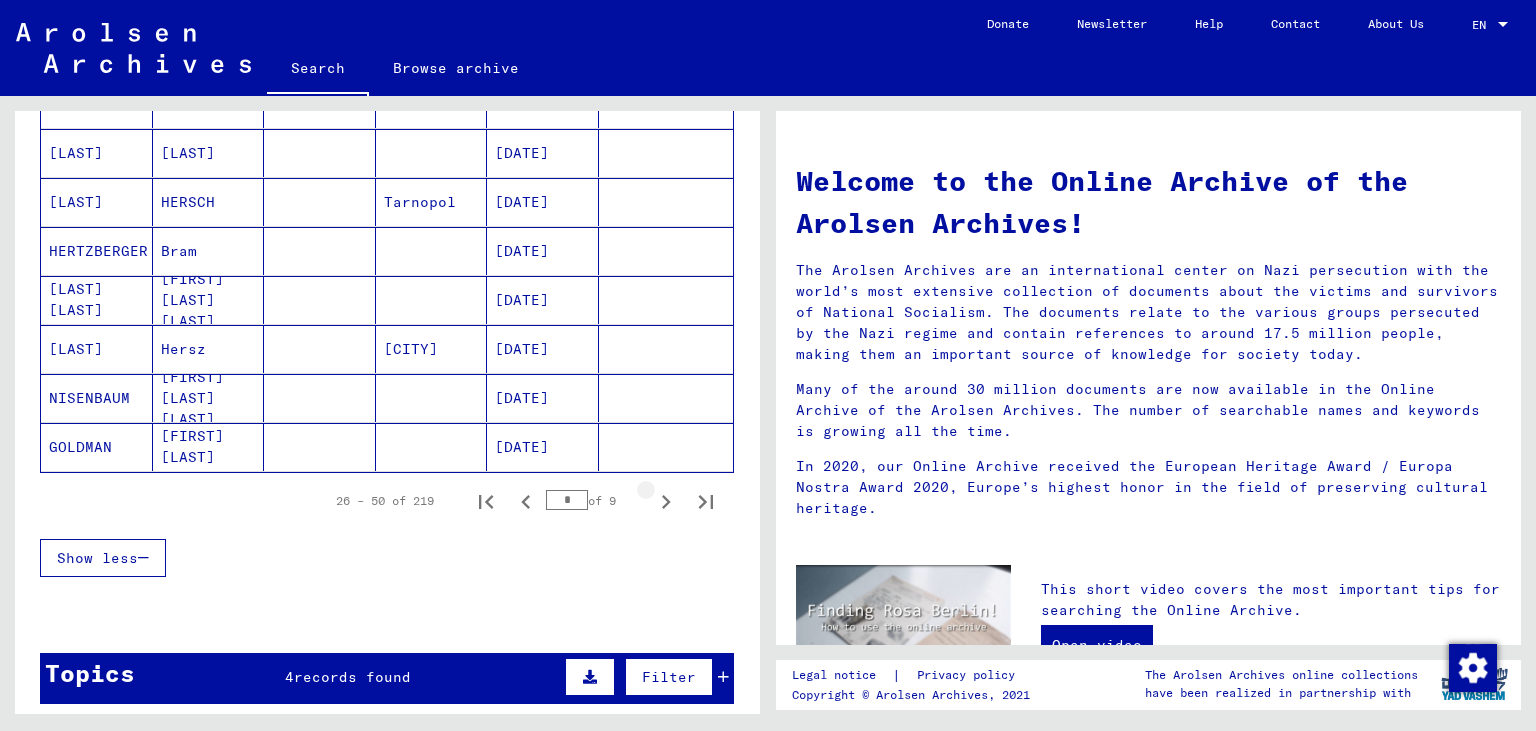 click 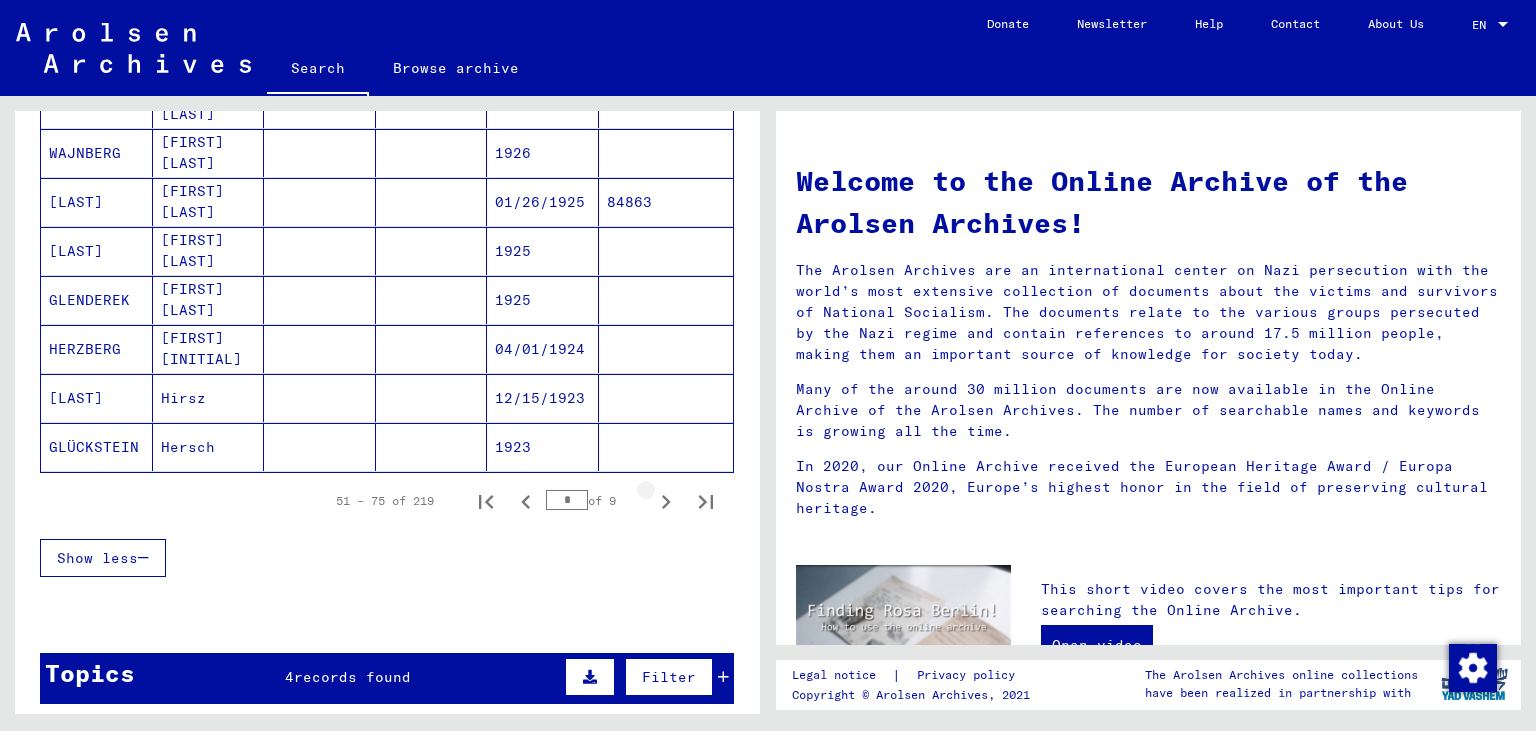 click 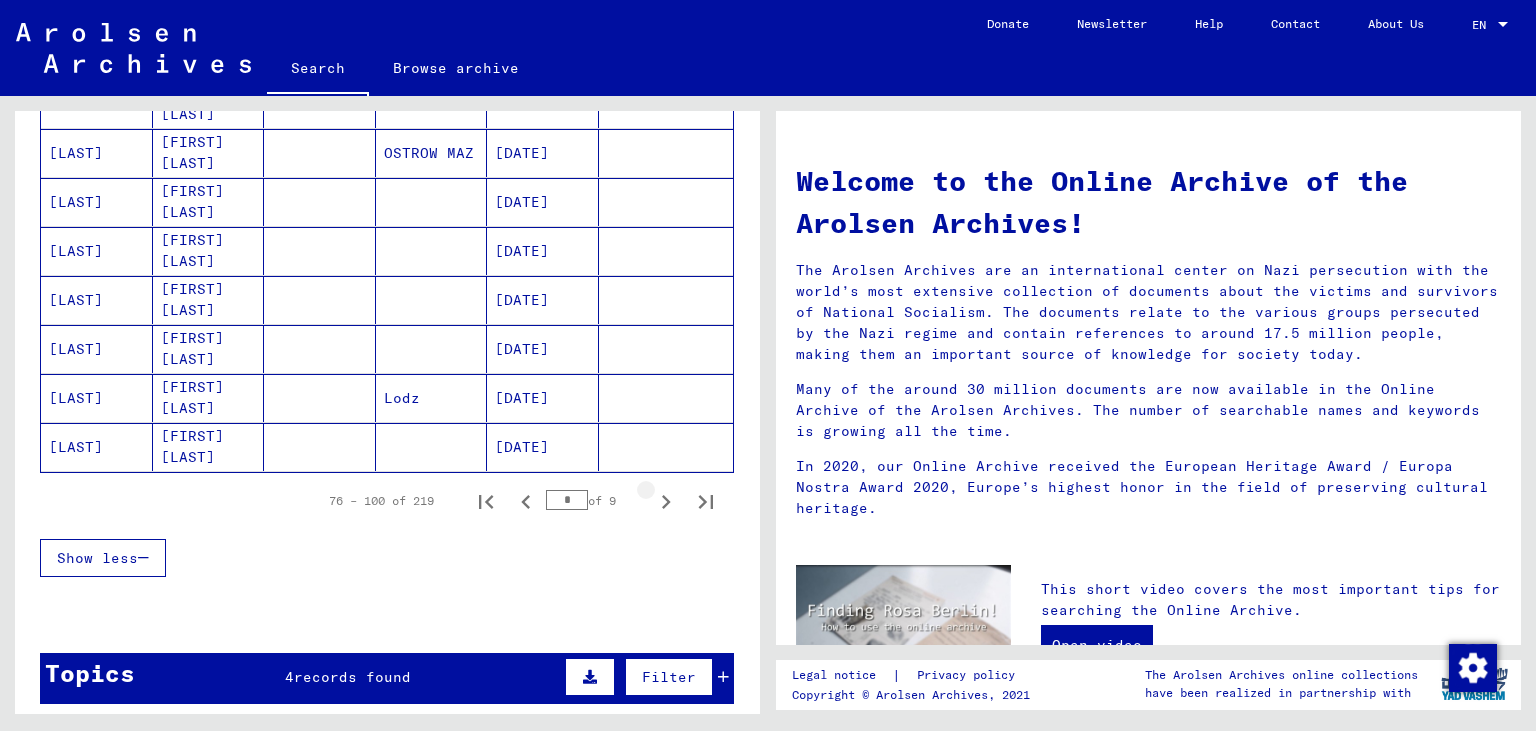 drag, startPoint x: 678, startPoint y: 497, endPoint x: 709, endPoint y: 522, distance: 39.824615 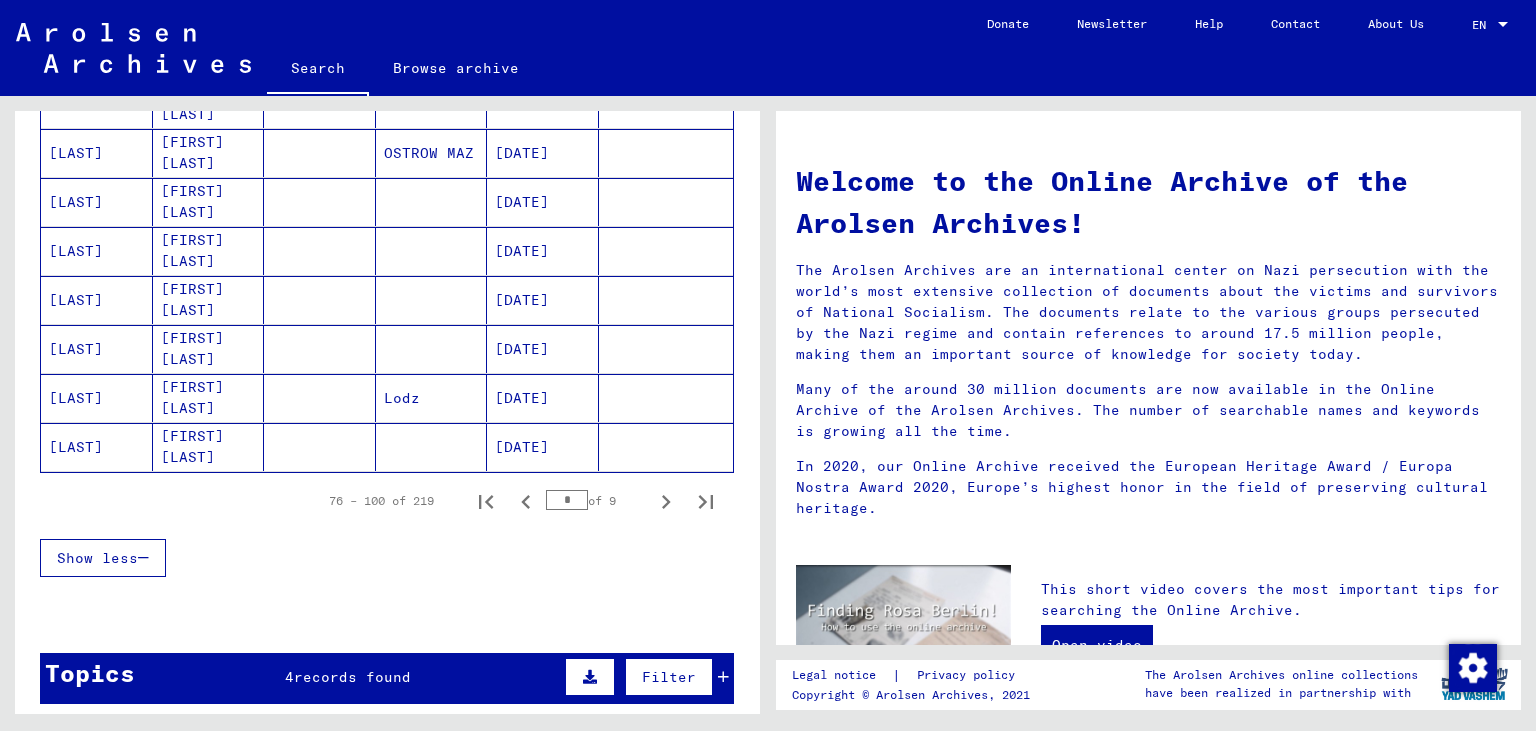click on "[NUMBER] – [NUMBER] of [NUMBER] * of [NUMBER]" at bounding box center (387, 501) 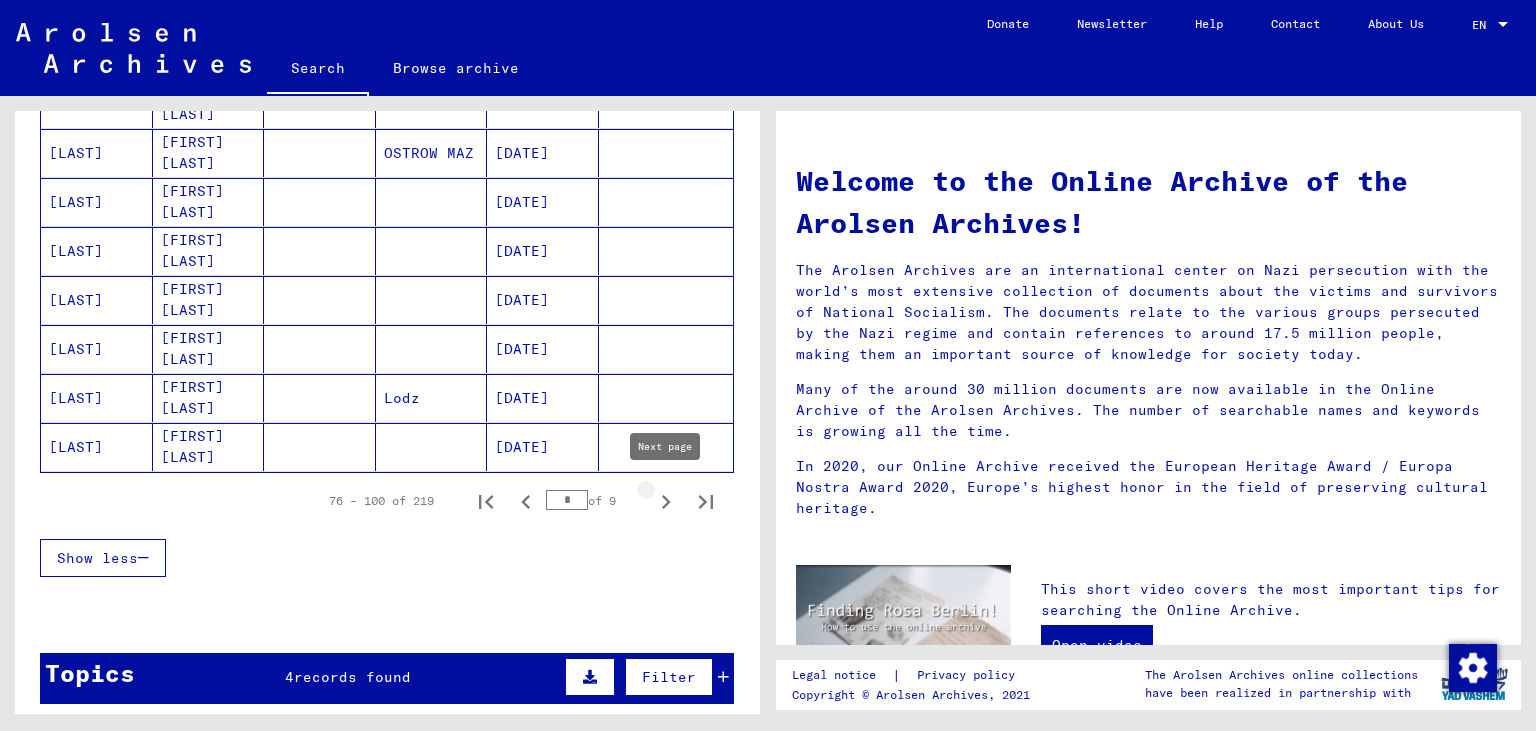 click 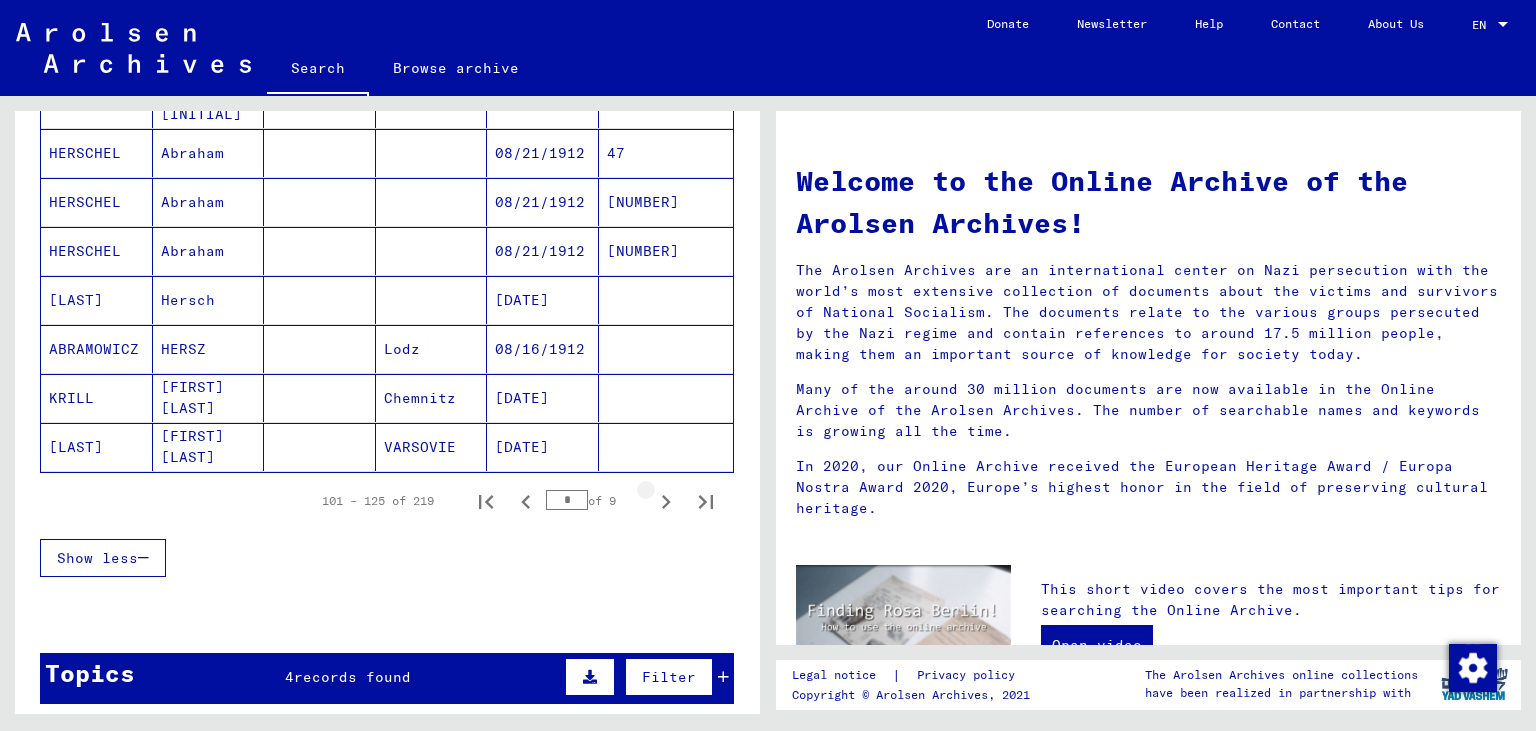 click 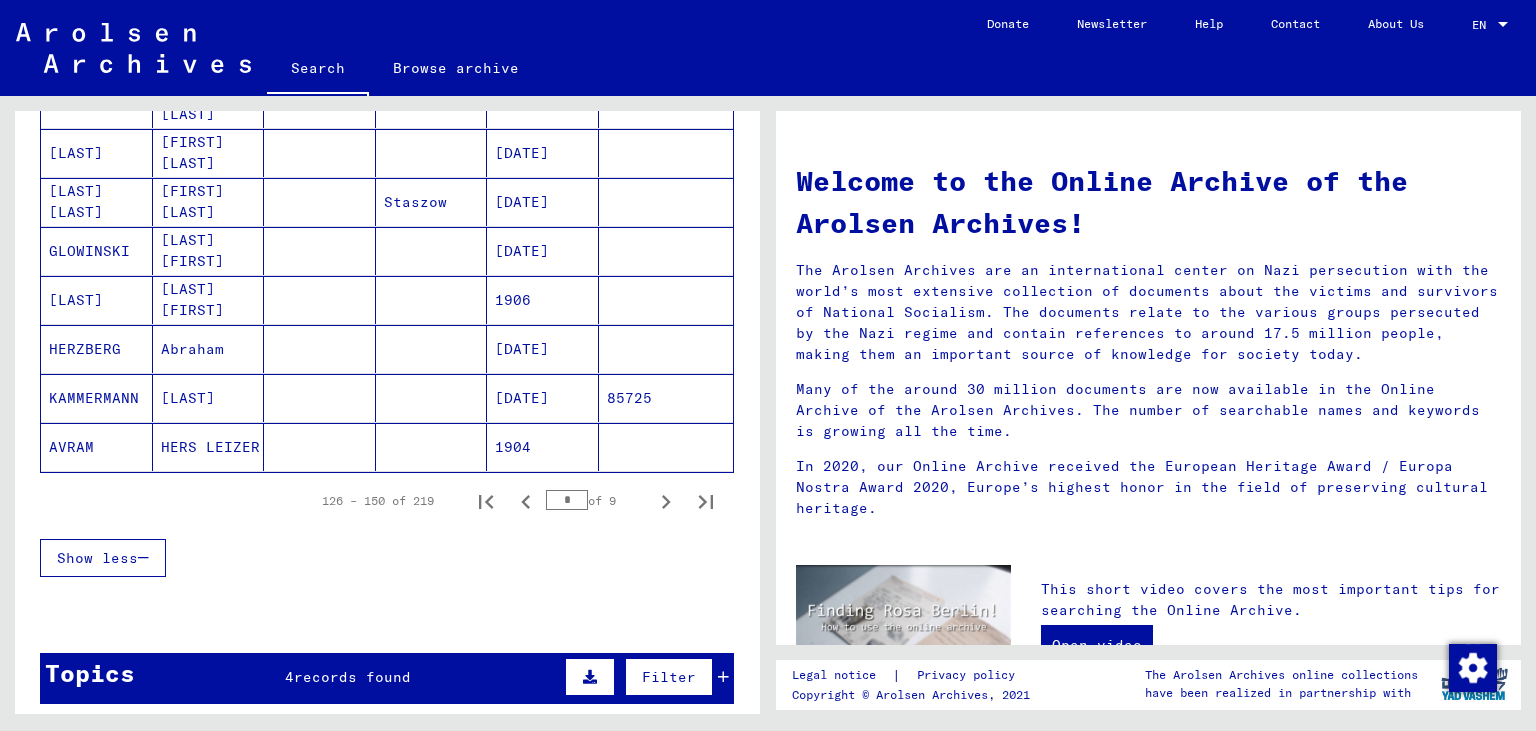click 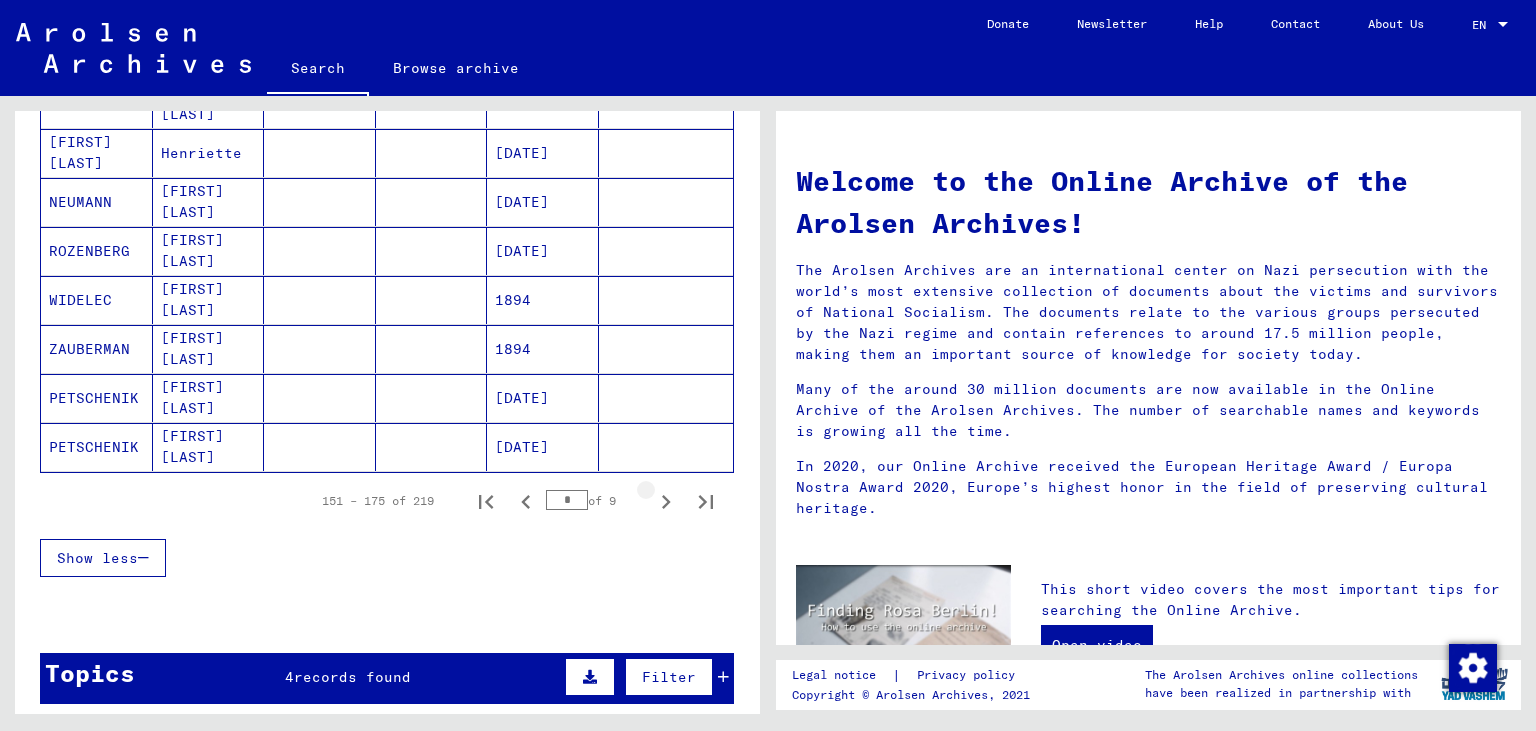 click 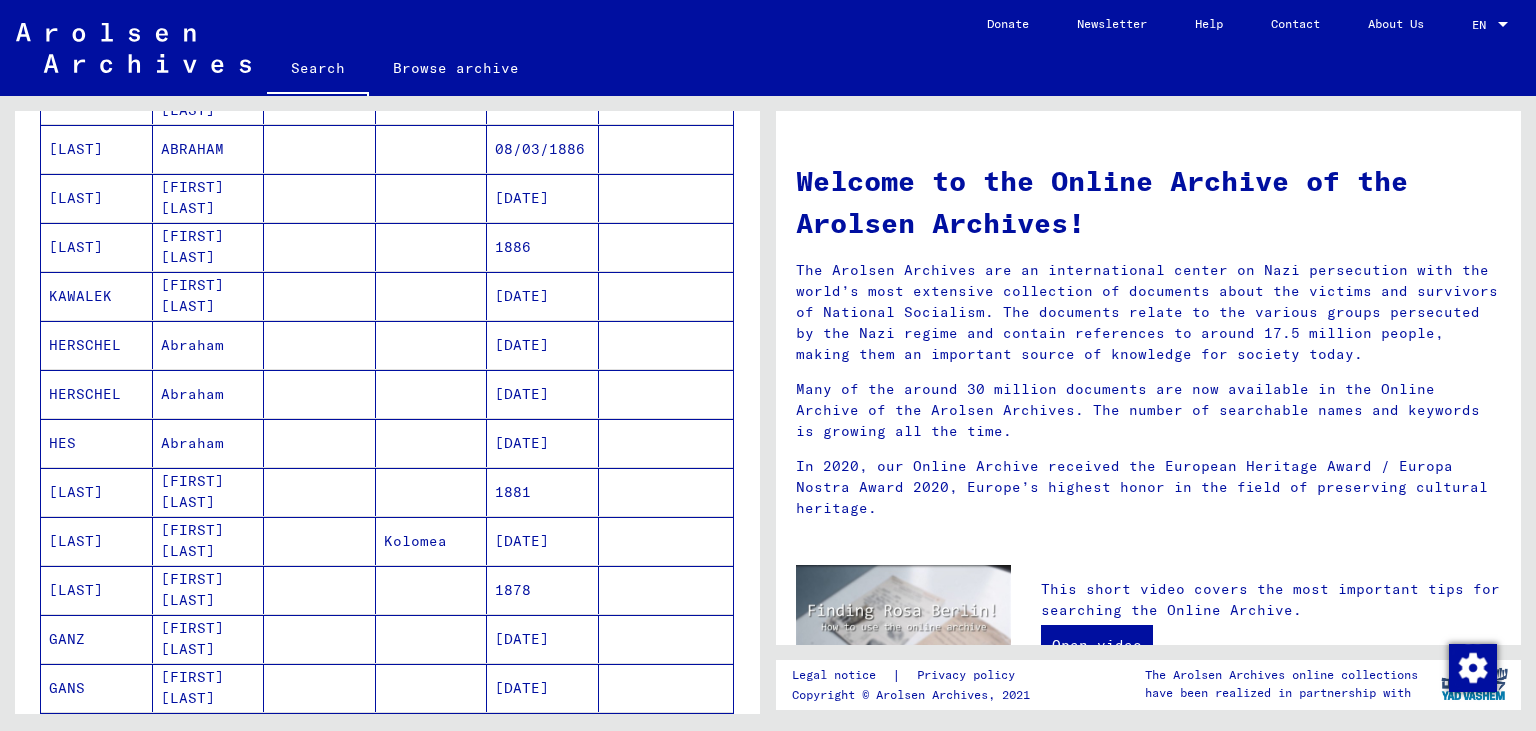 scroll, scrollTop: 718, scrollLeft: 0, axis: vertical 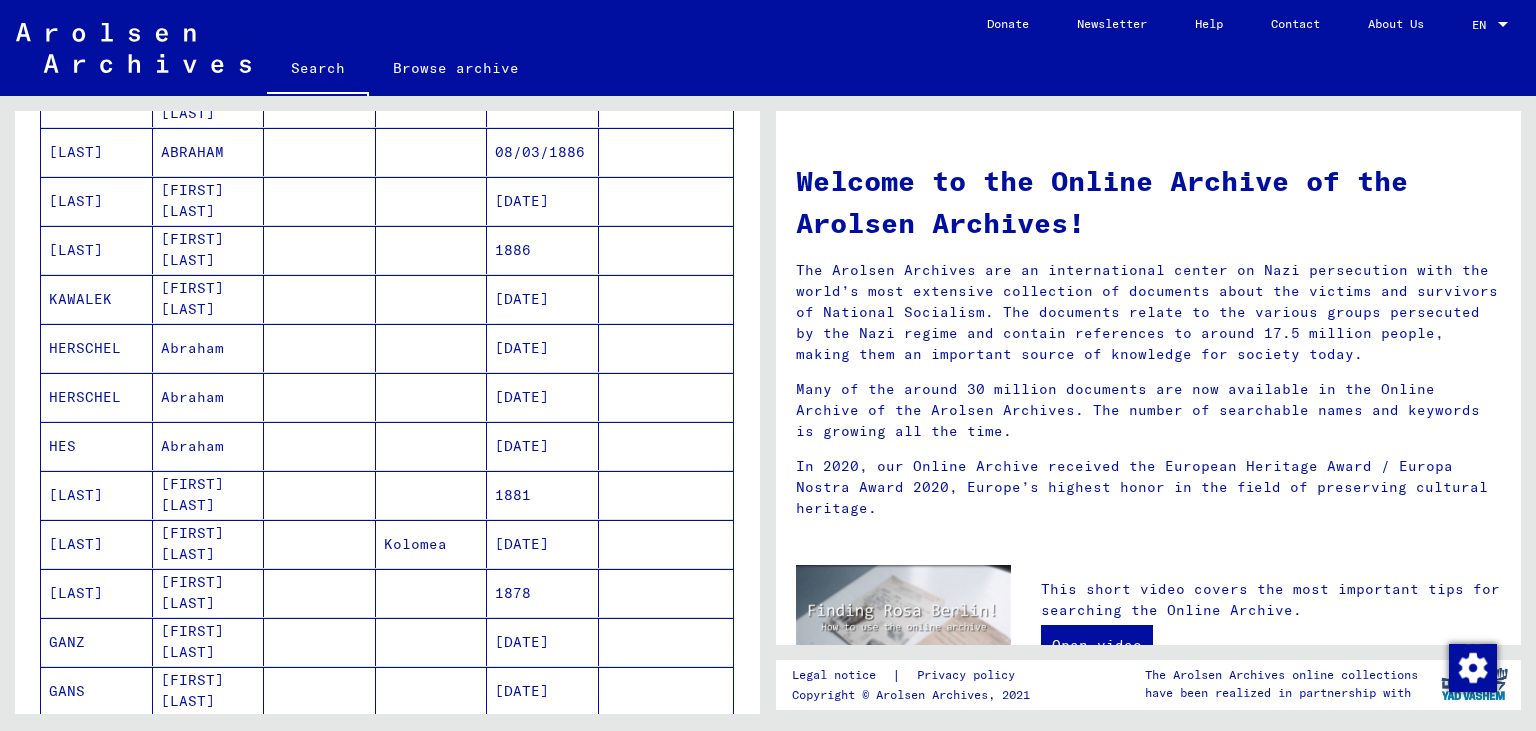 click on "[DATE]" at bounding box center (543, 446) 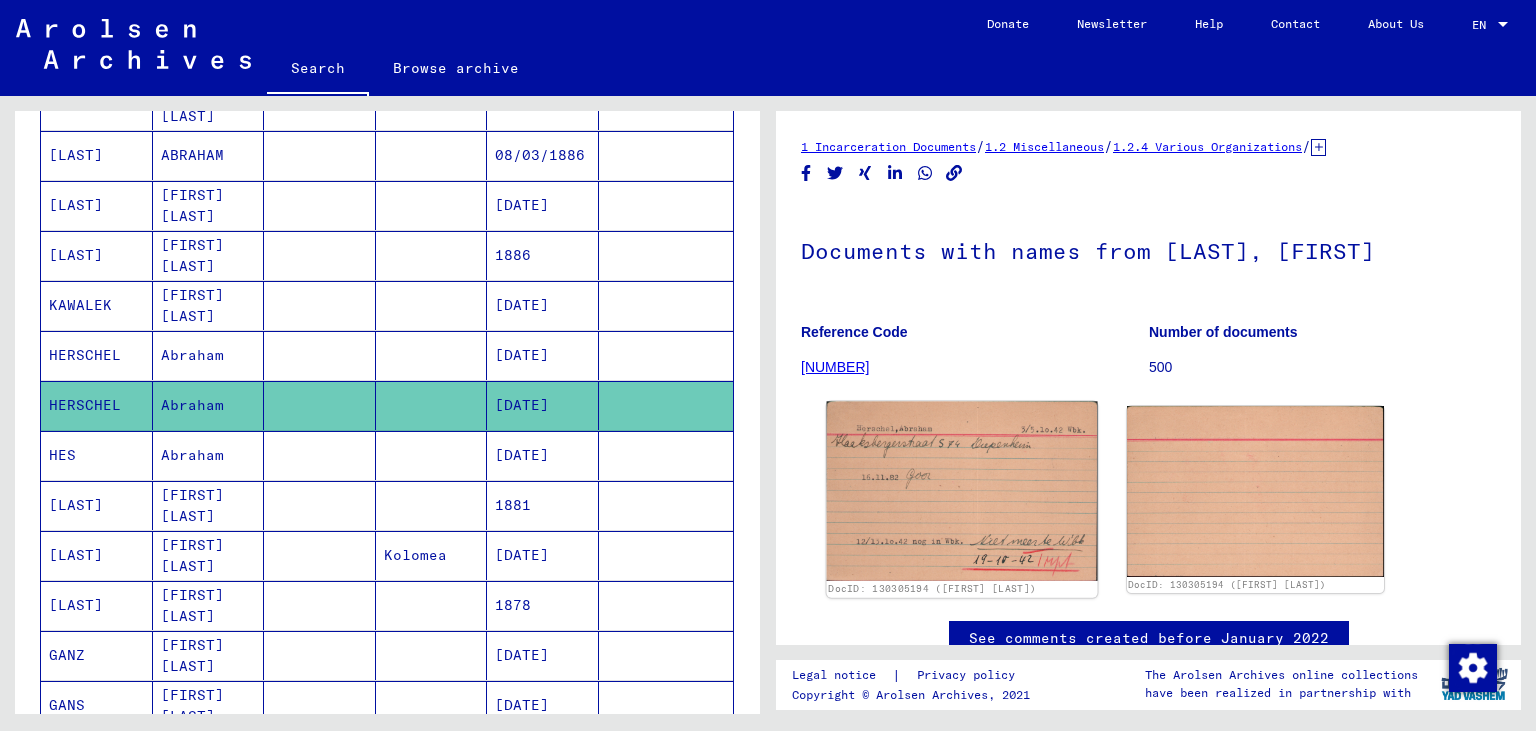 click 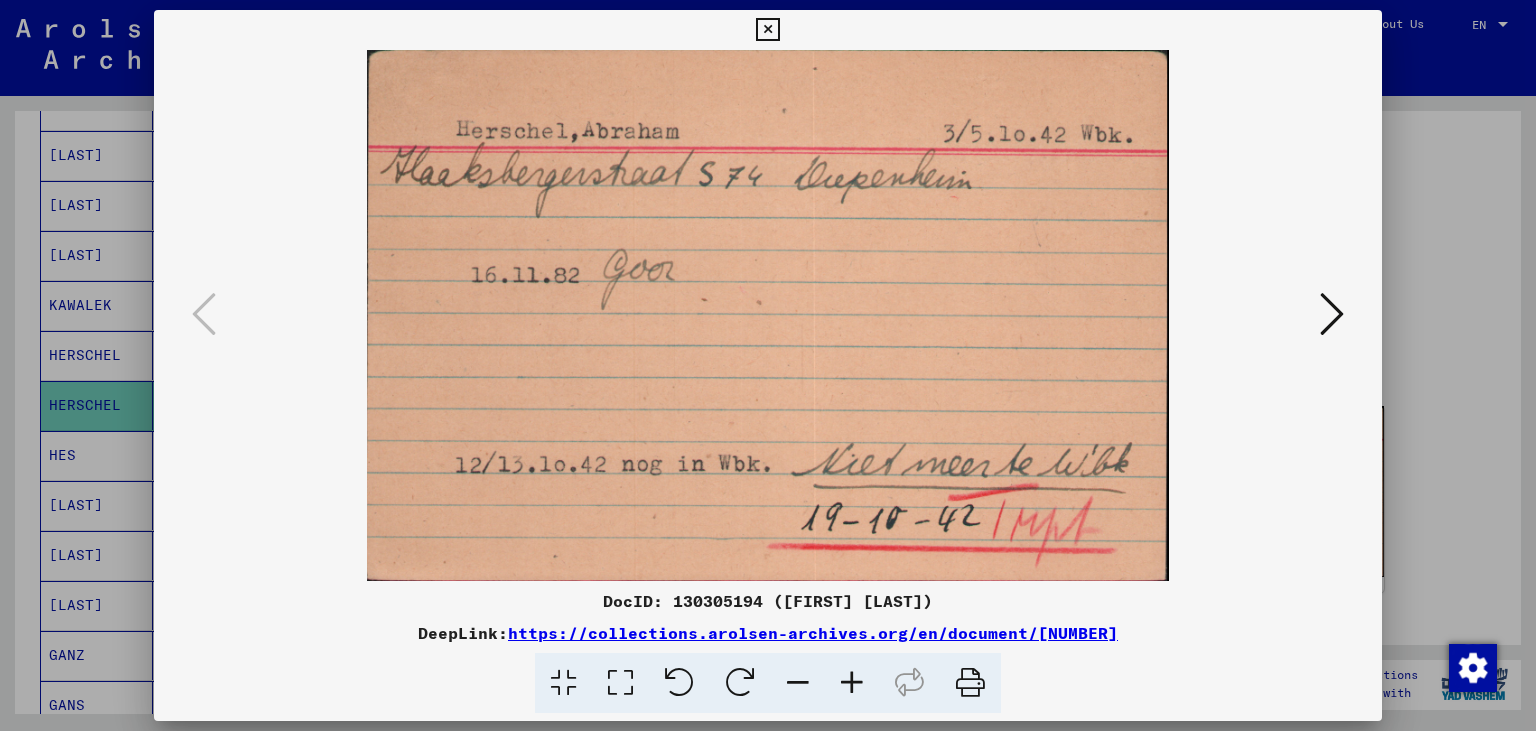 click at bounding box center (768, 315) 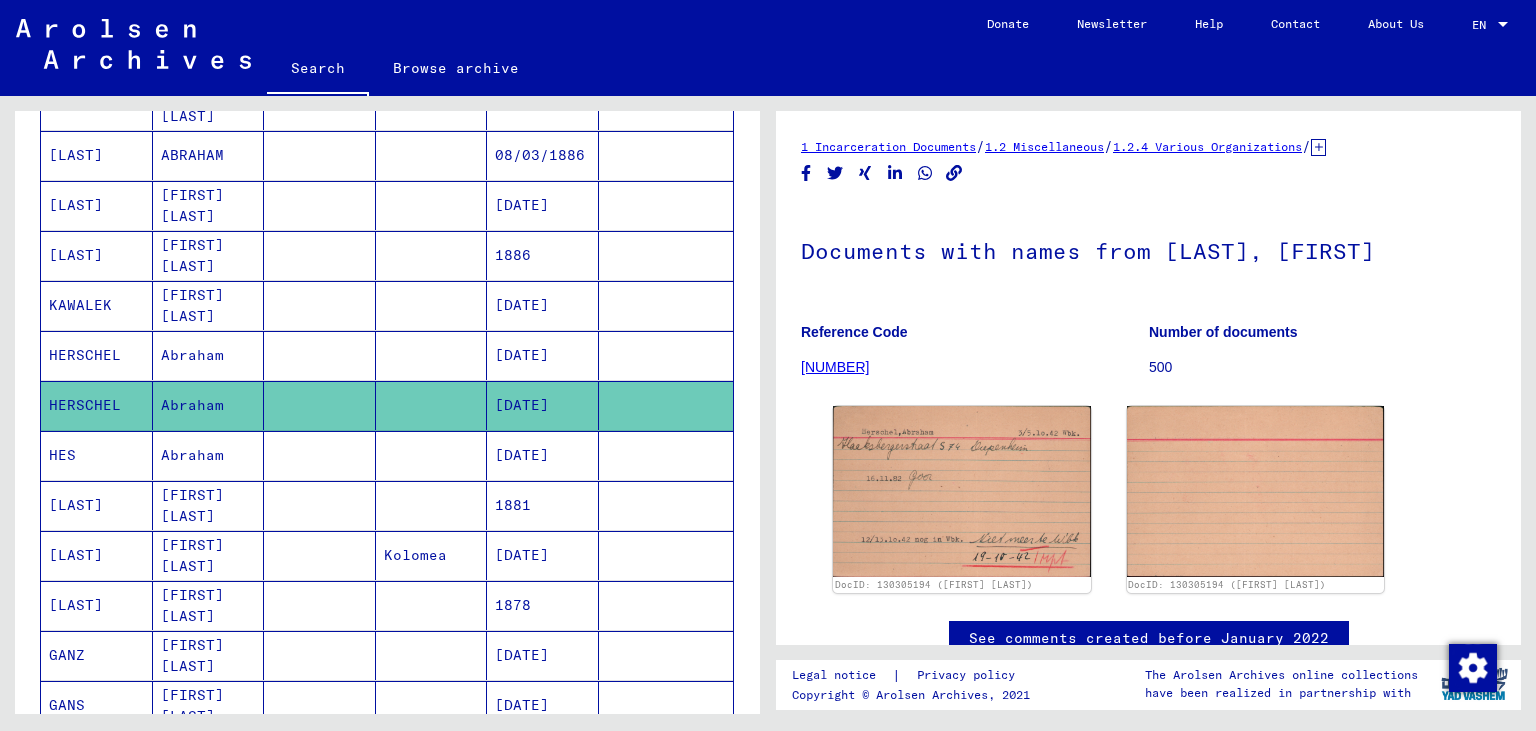 scroll, scrollTop: 0, scrollLeft: 0, axis: both 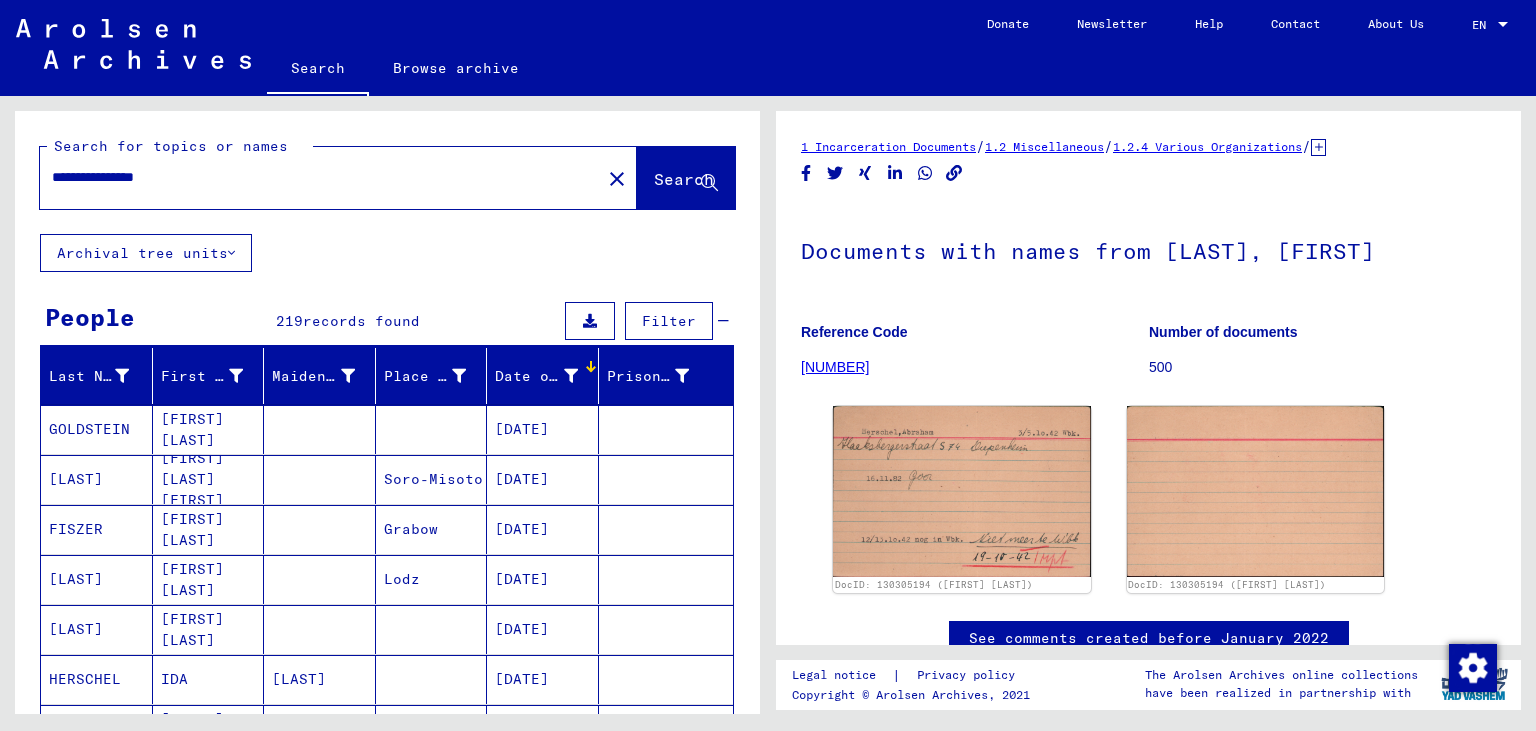drag, startPoint x: 115, startPoint y: 174, endPoint x: 0, endPoint y: 160, distance: 115.84904 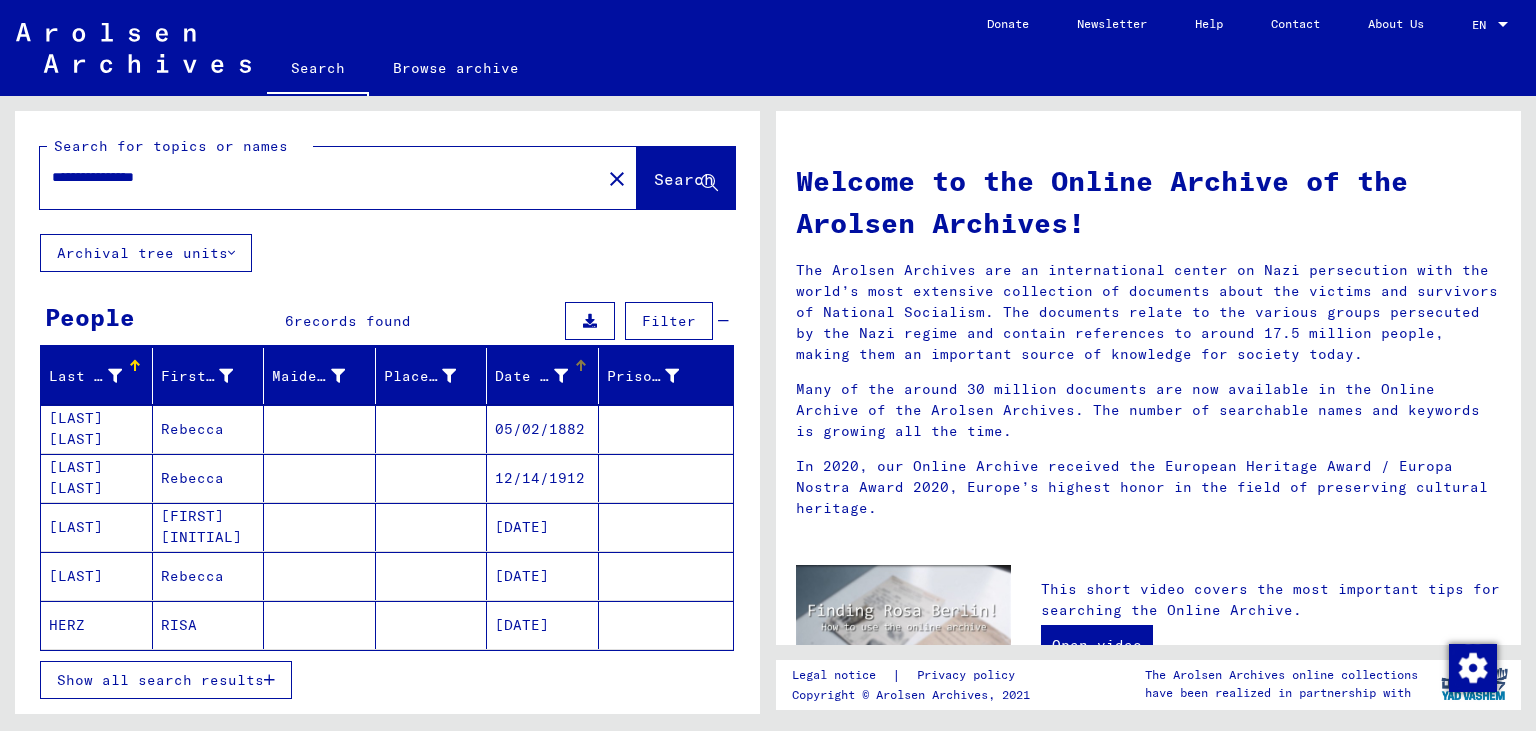 click on "Date of Birth" at bounding box center [531, 376] 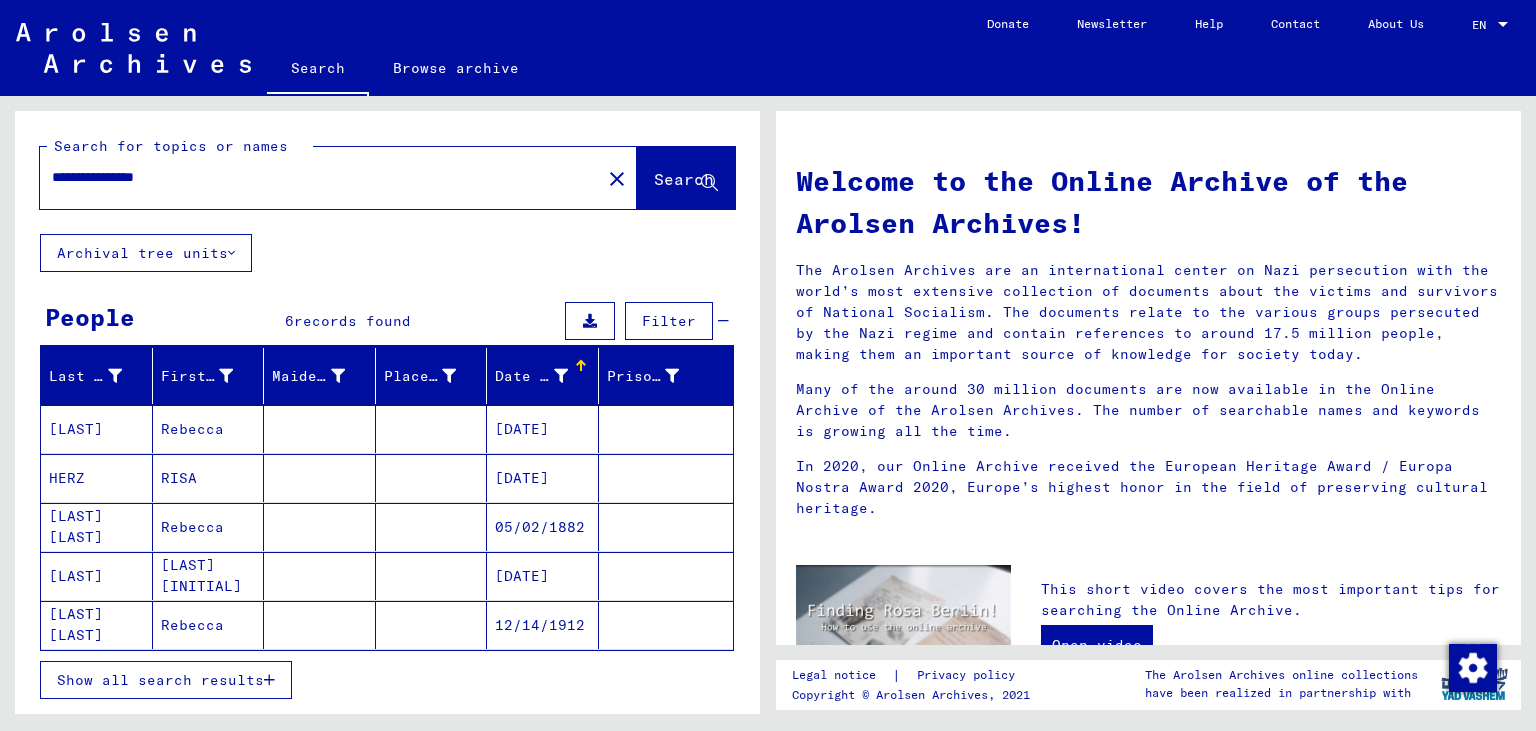 click on "Date of Birth" at bounding box center [531, 376] 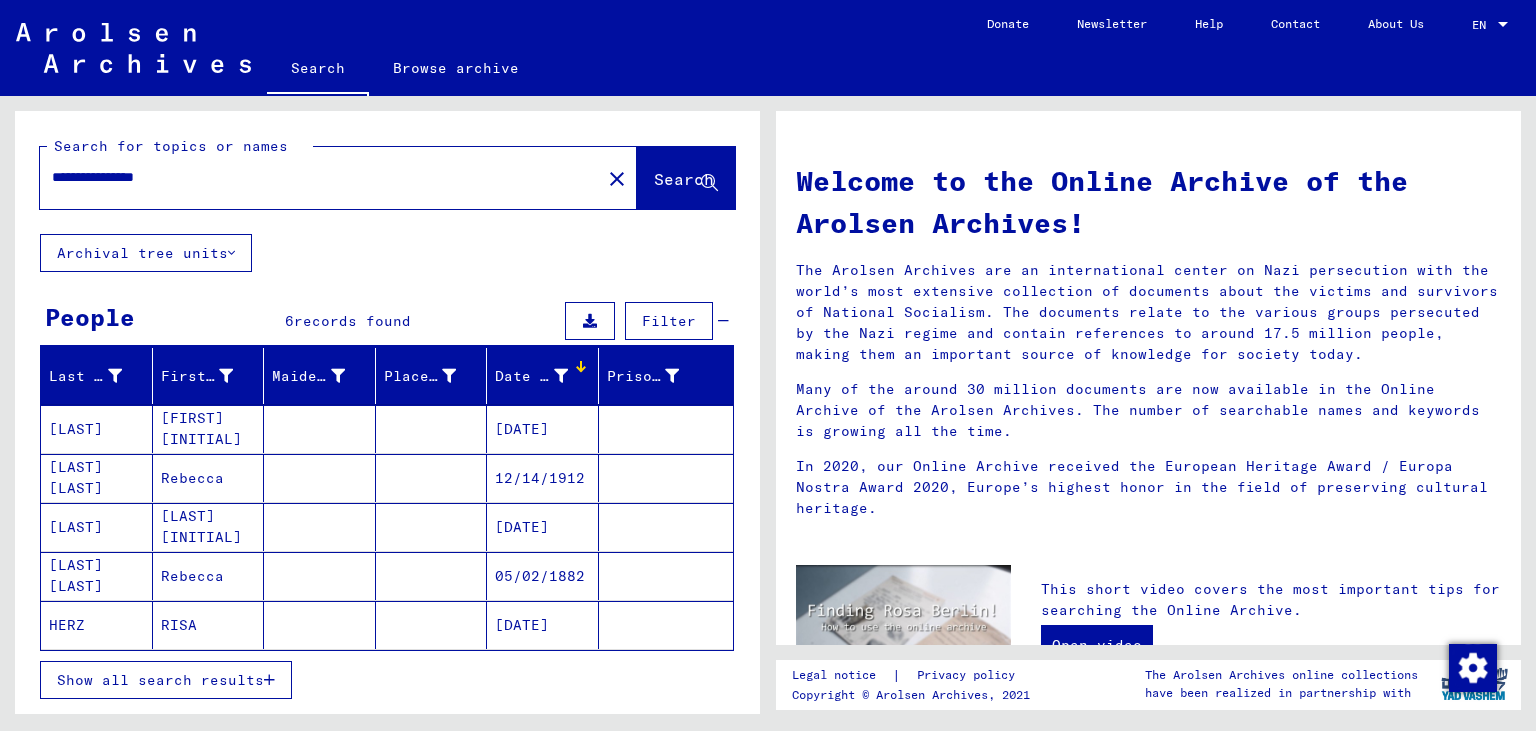click on "12/14/1912" at bounding box center (543, 527) 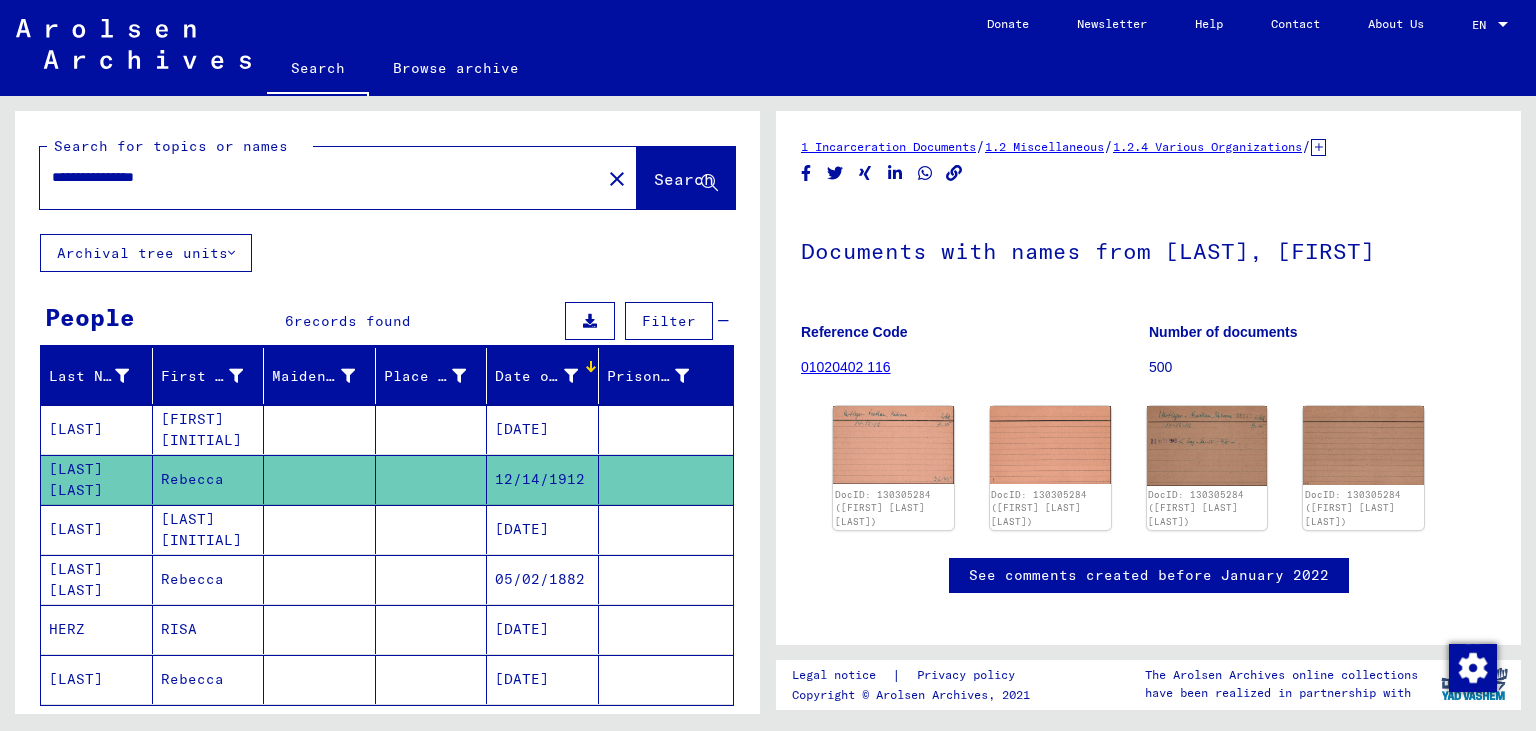 click on "12/14/1912" 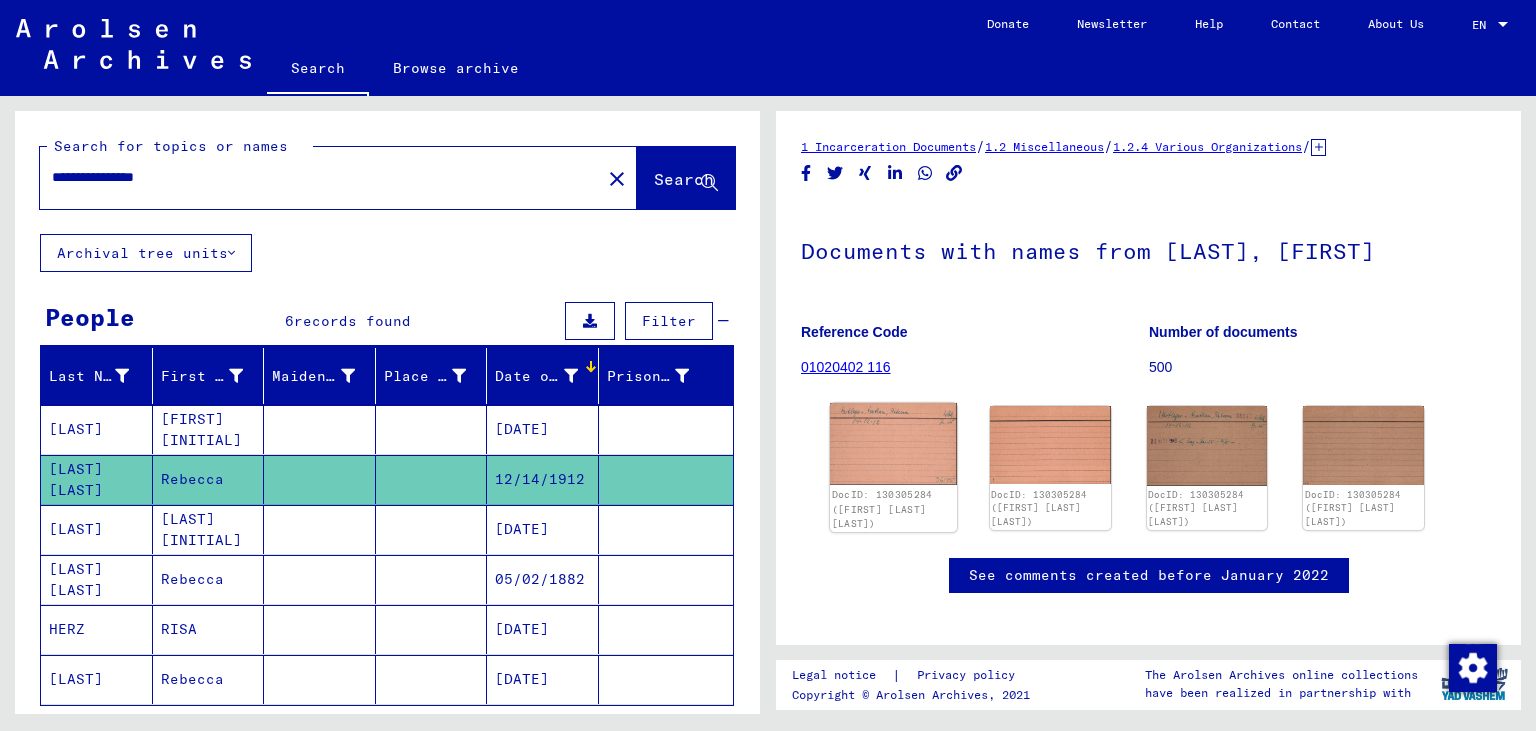 click 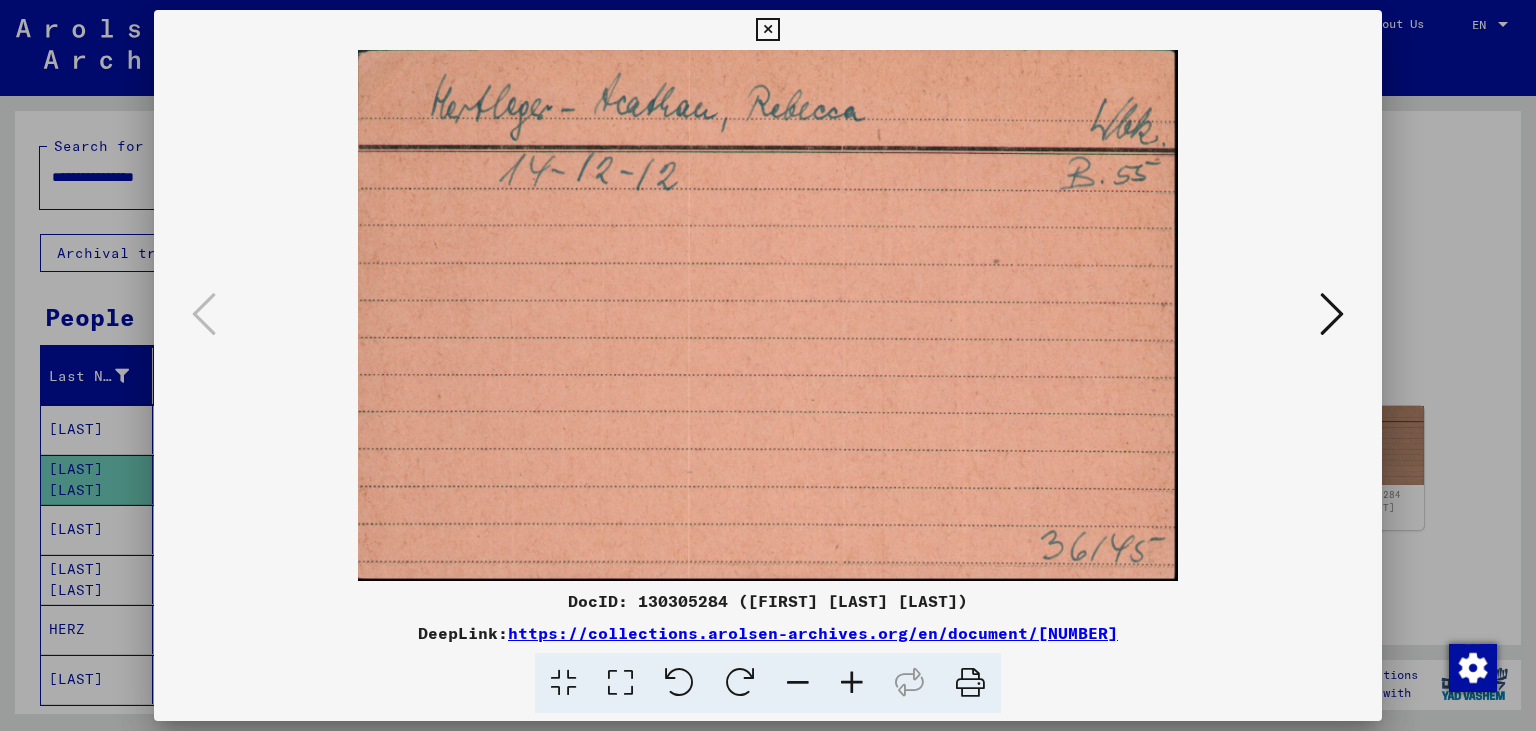 click at bounding box center [1332, 314] 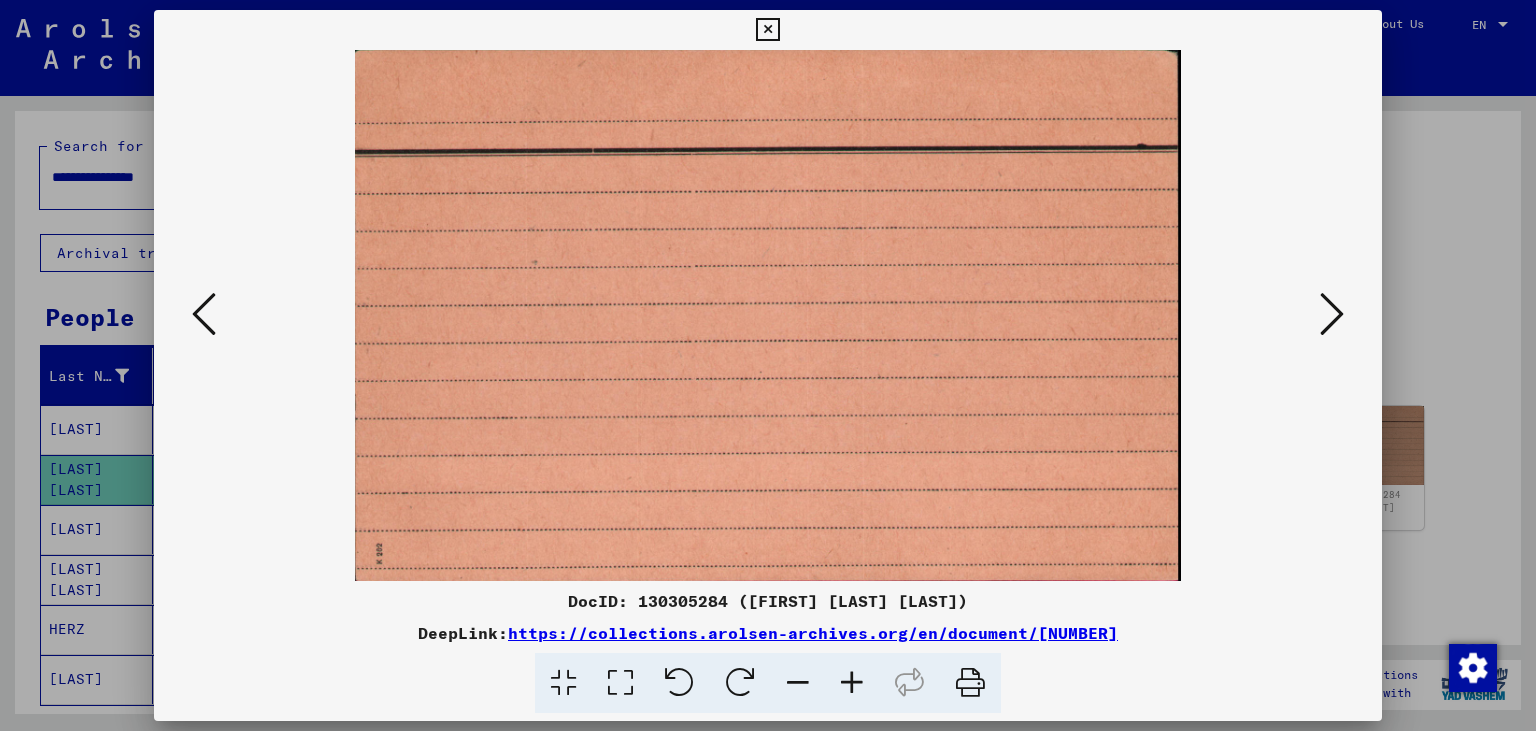 click at bounding box center (1332, 314) 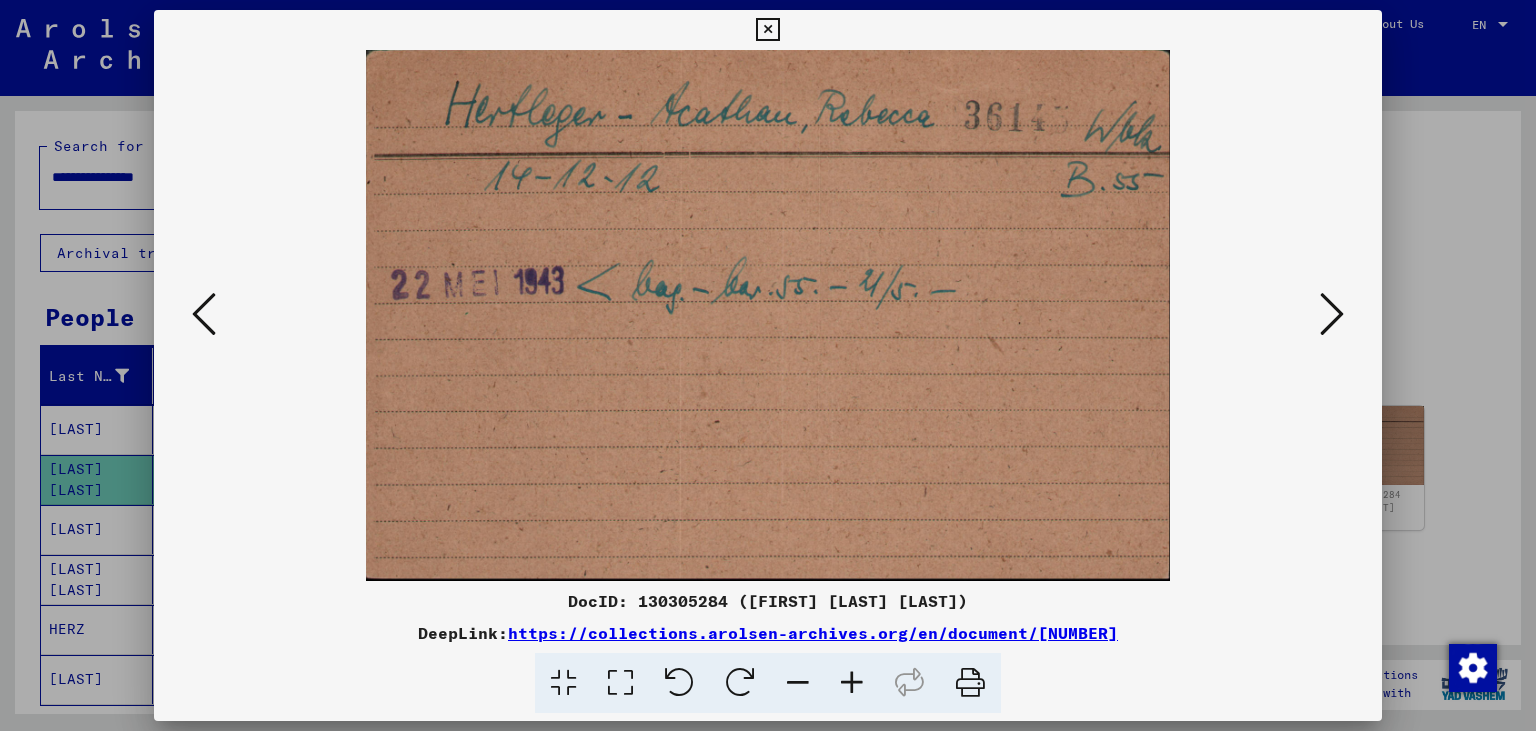 click at bounding box center (1332, 314) 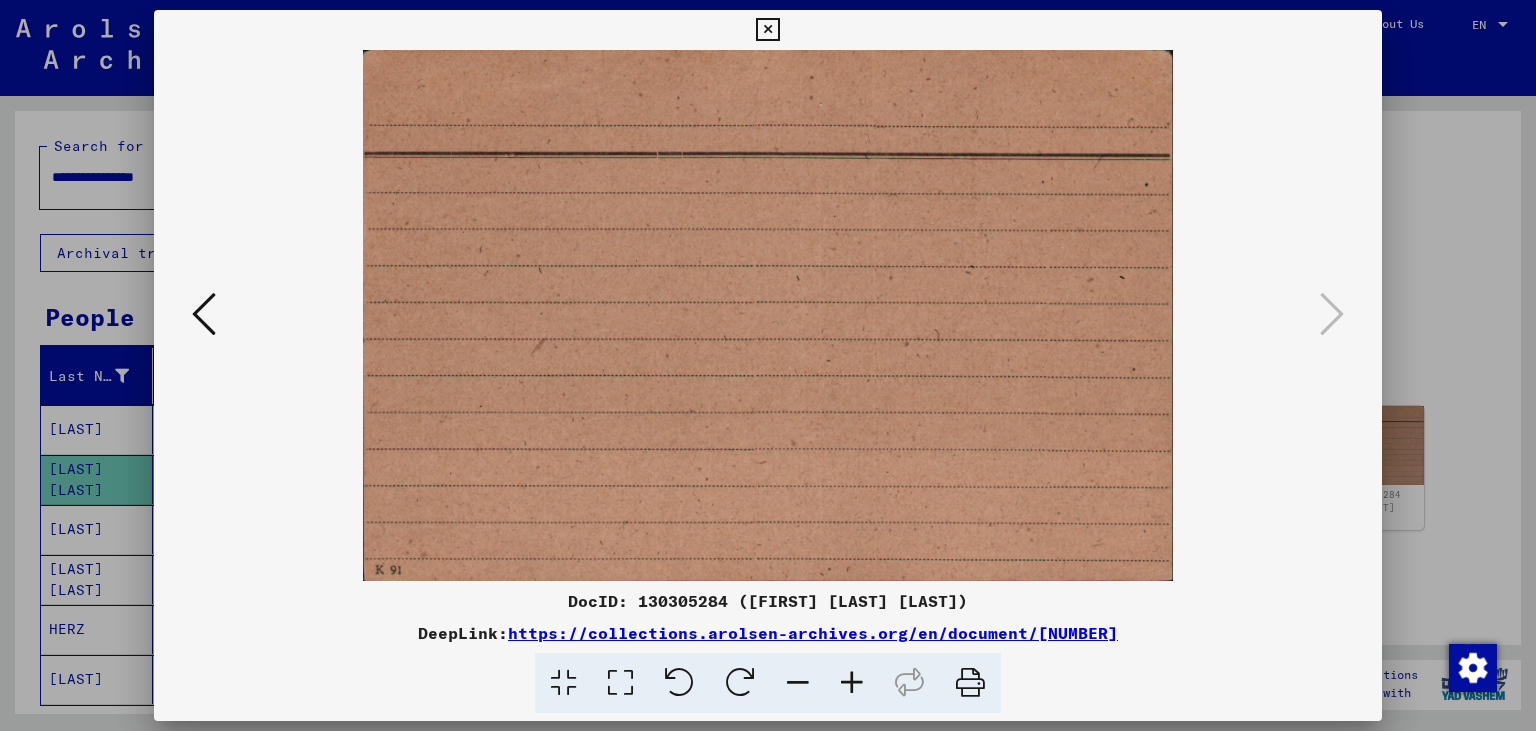 click at bounding box center [767, 30] 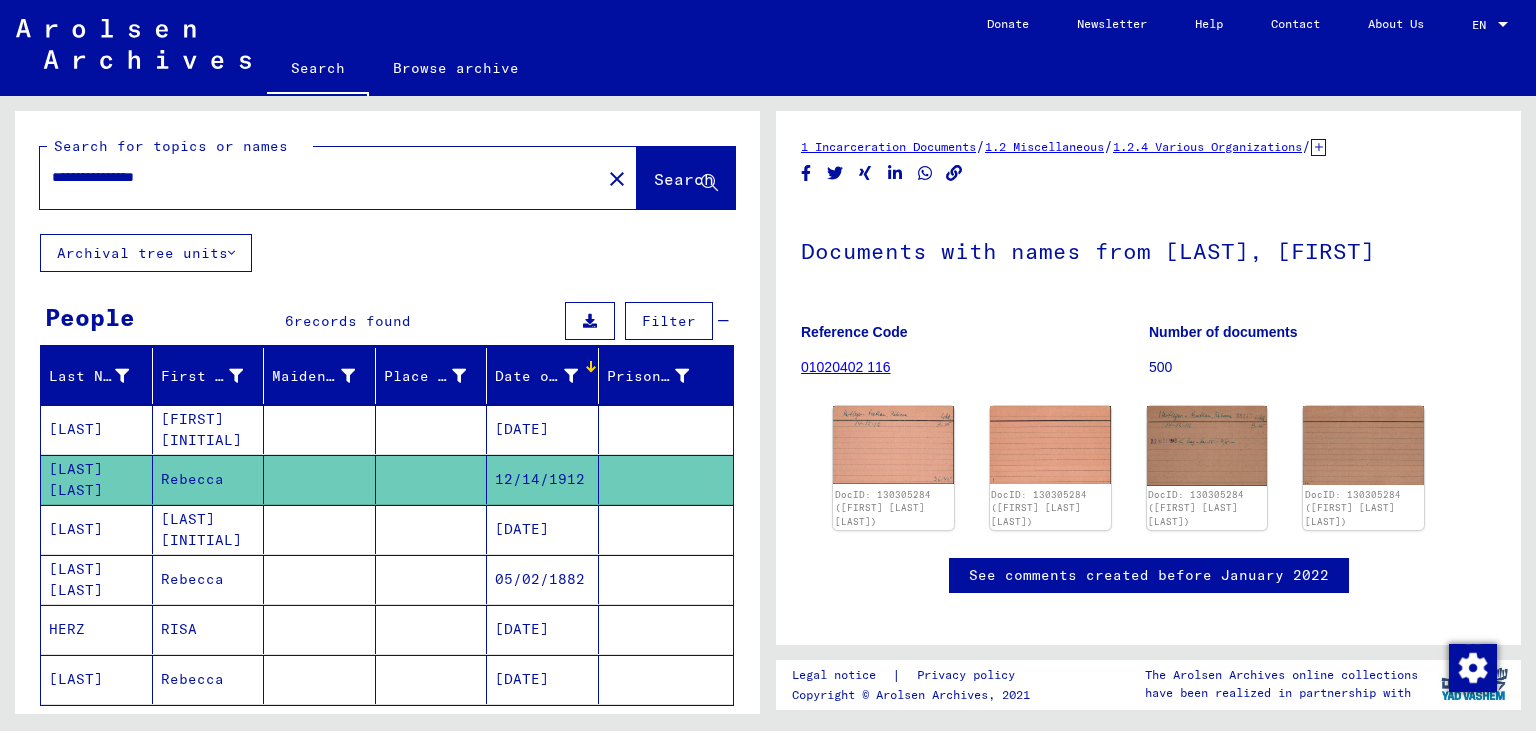 drag, startPoint x: 113, startPoint y: 174, endPoint x: 0, endPoint y: 160, distance: 113.86395 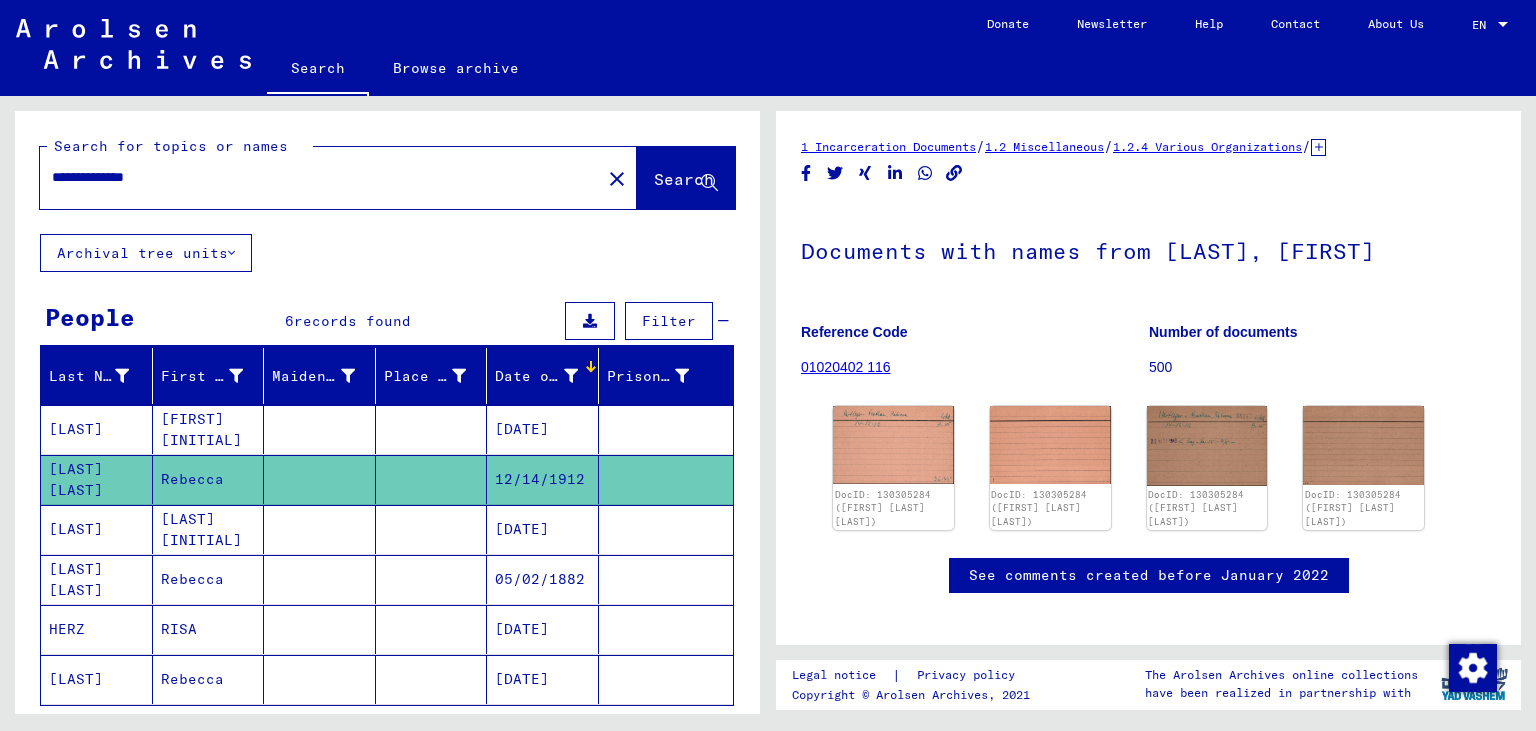 type on "**********" 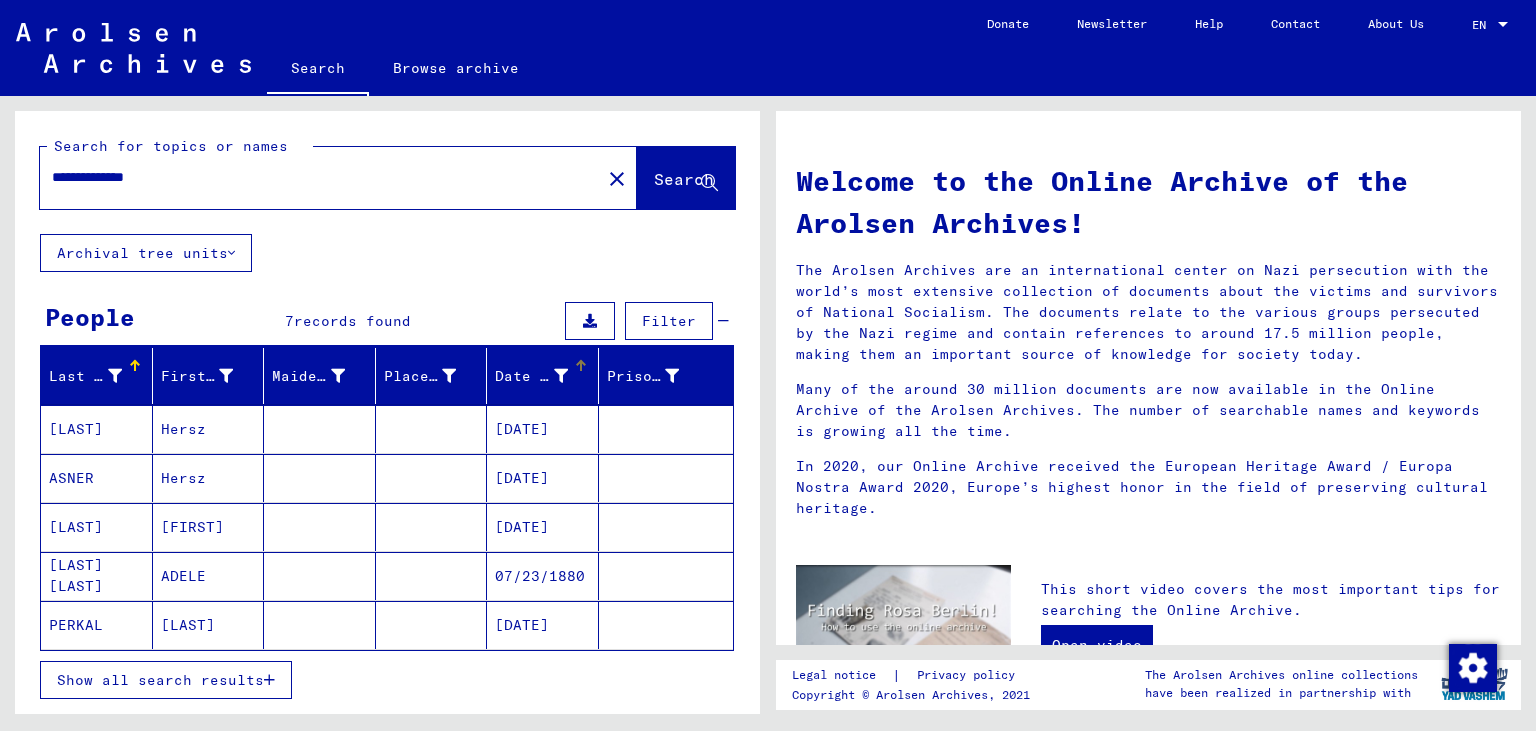 click on "Date of Birth" at bounding box center [543, 376] 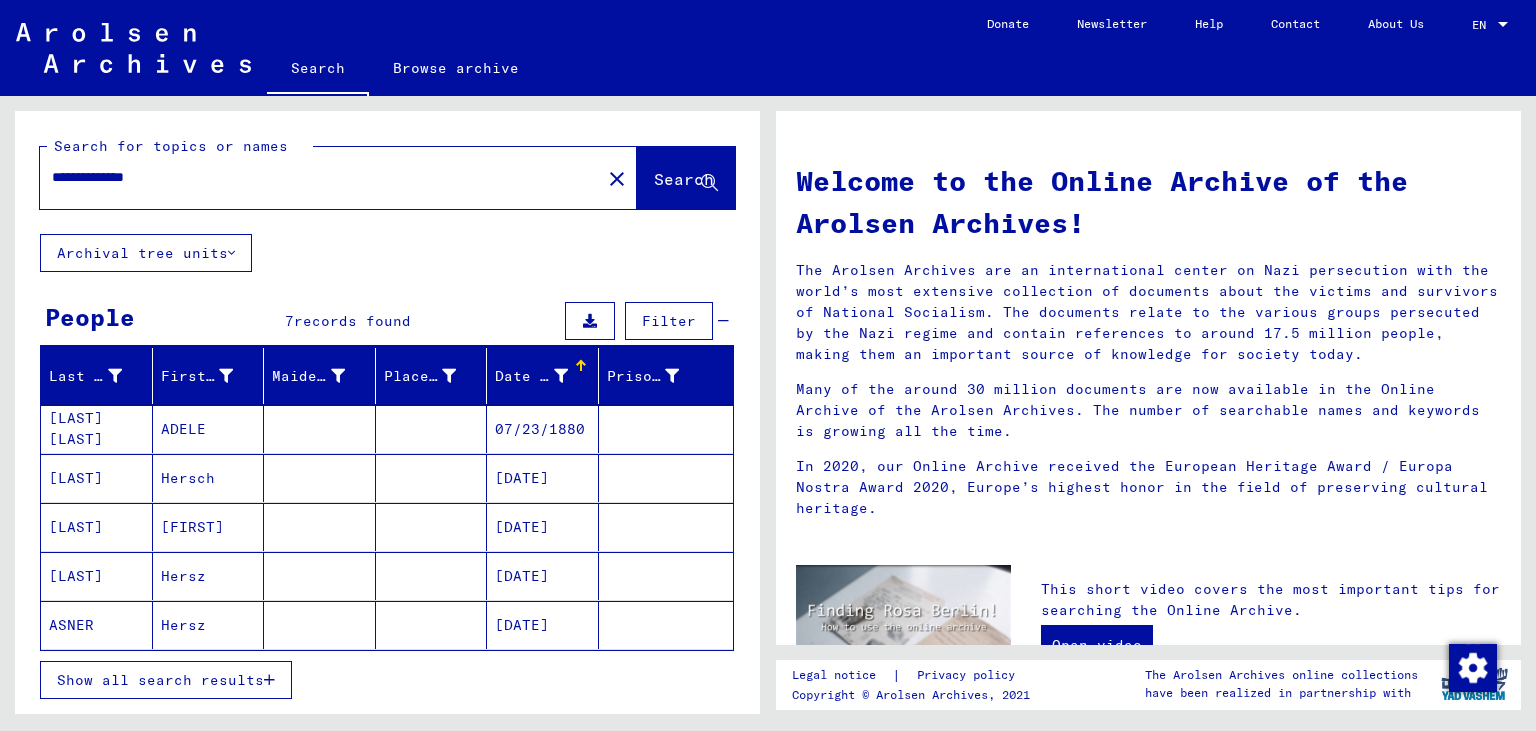 click on "Date of Birth" at bounding box center (543, 376) 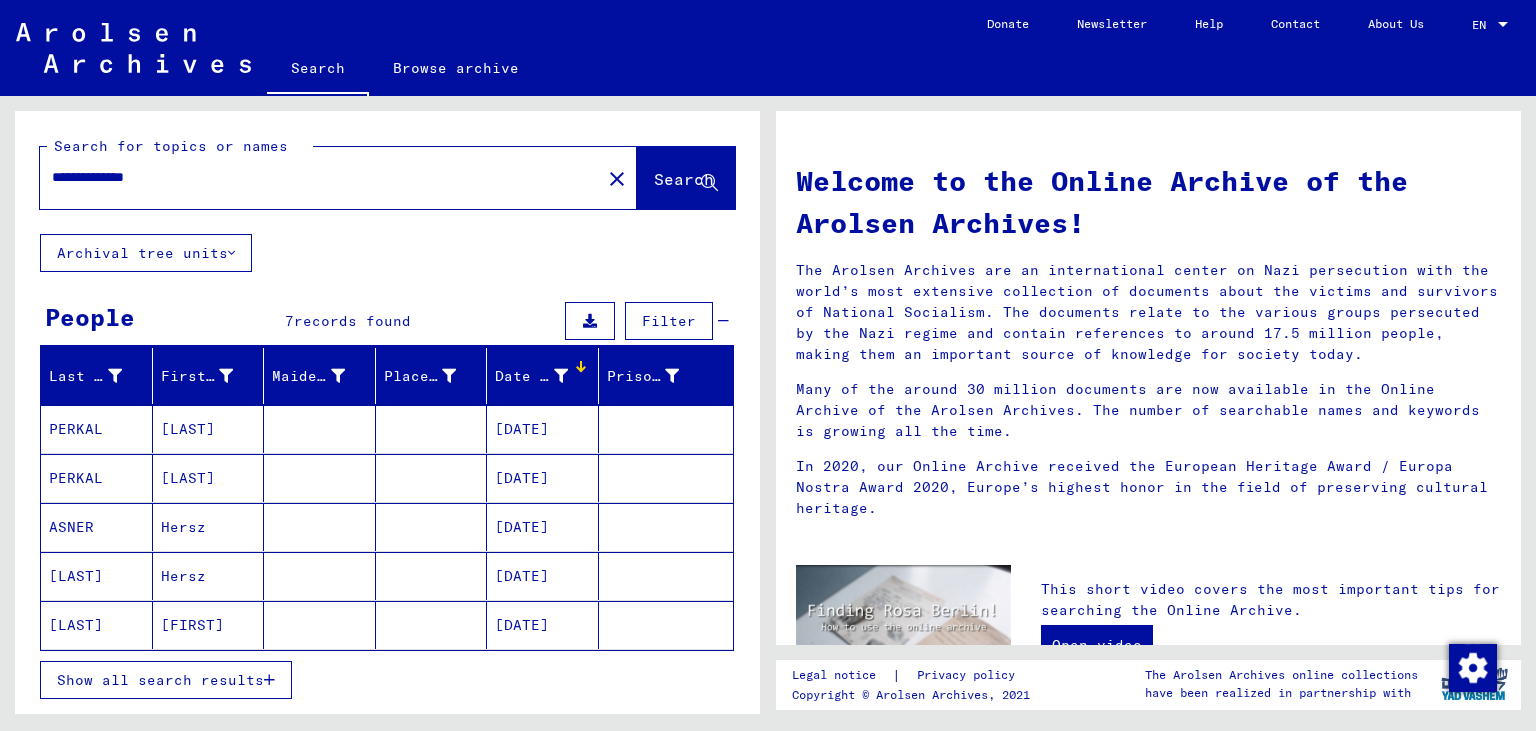 click on "[DATE]" 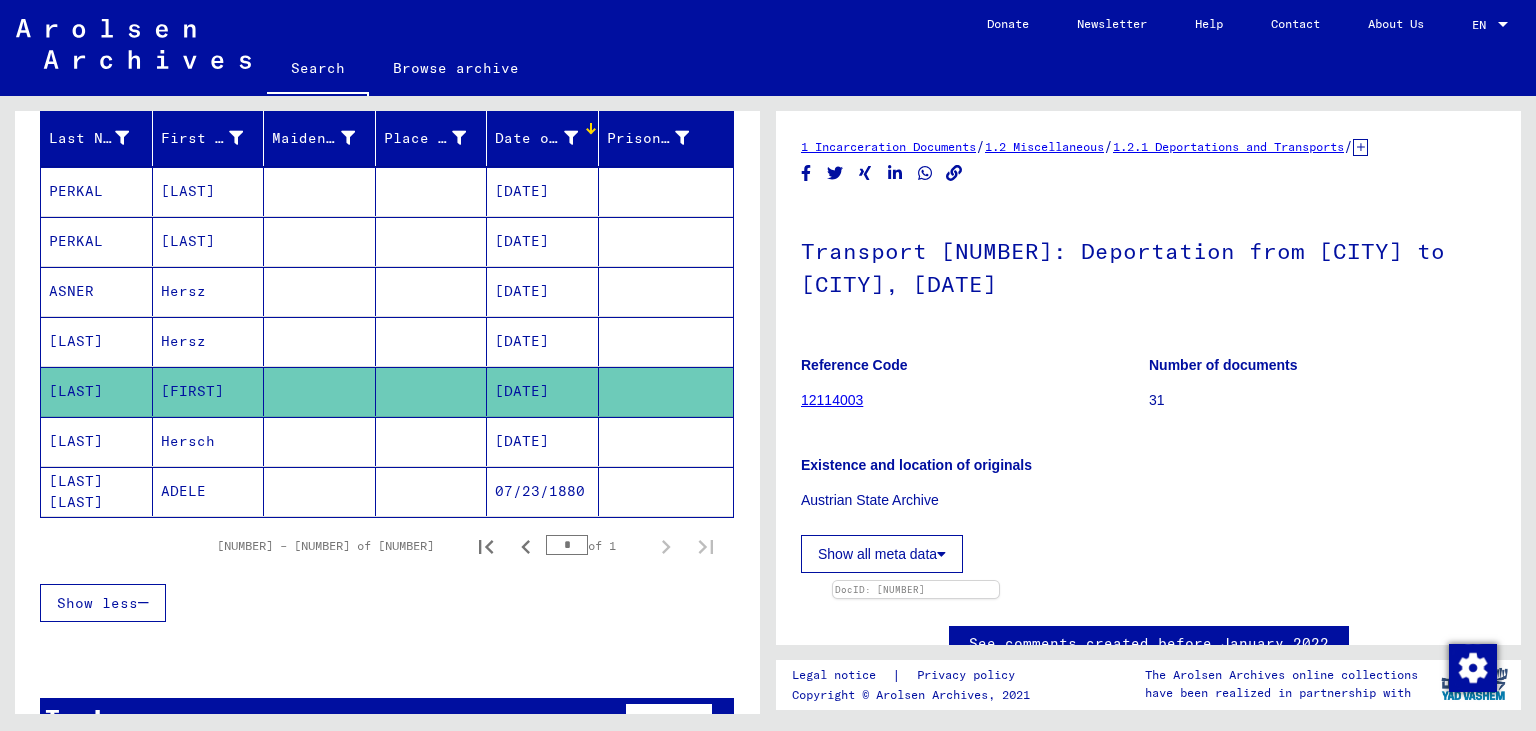 scroll, scrollTop: 257, scrollLeft: 0, axis: vertical 